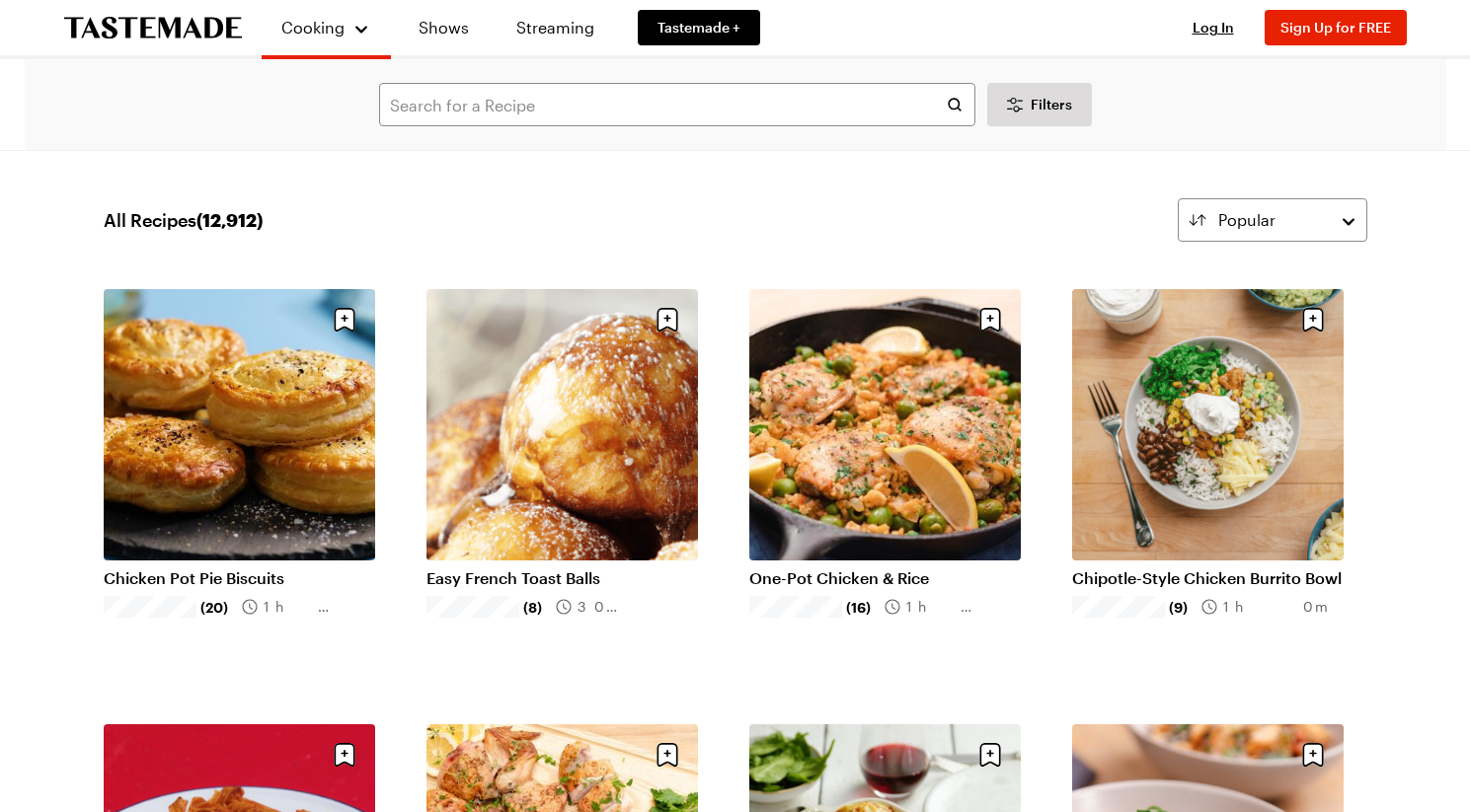 scroll, scrollTop: 0, scrollLeft: 0, axis: both 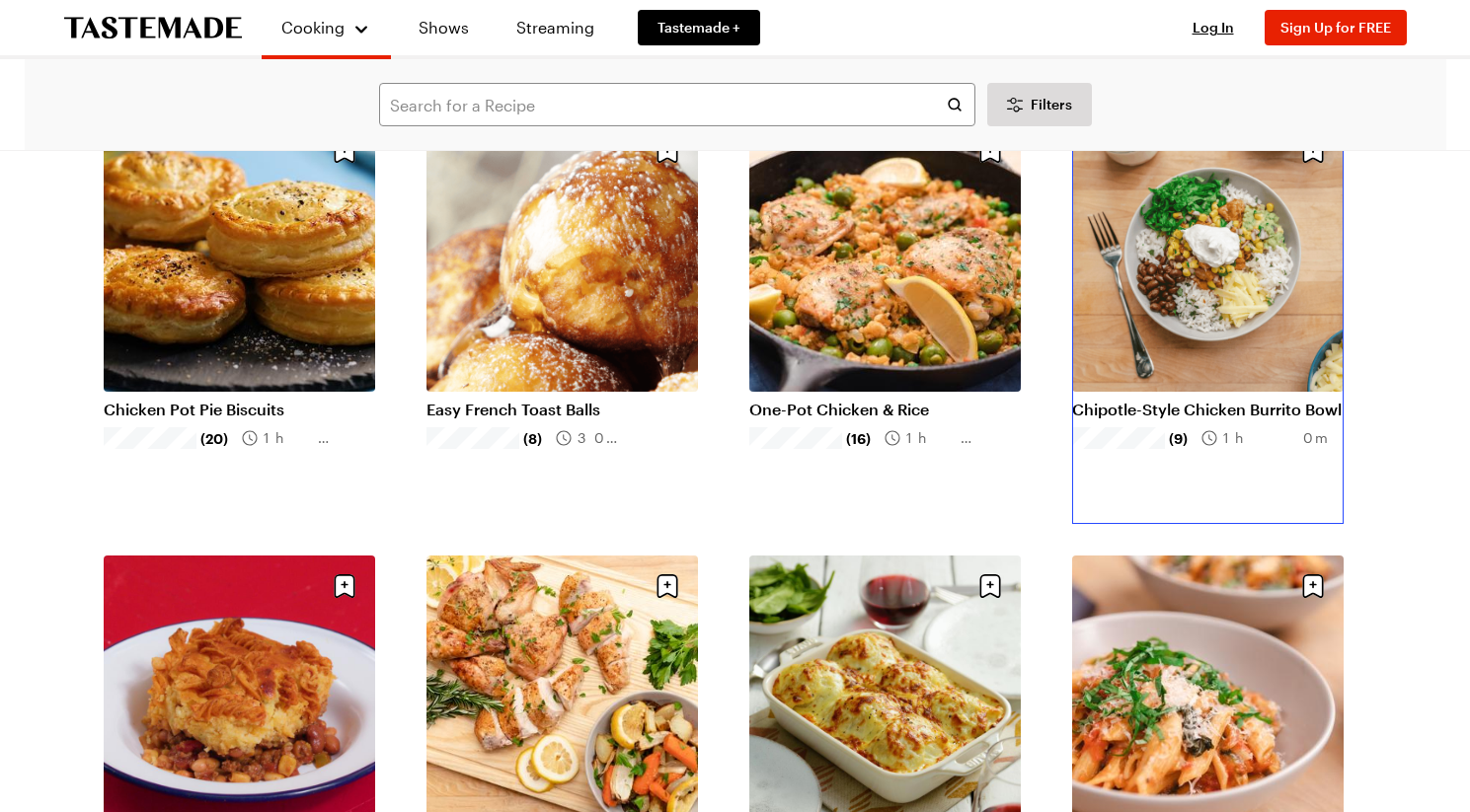 click on "Chipotle-Style Chicken Burrito Bowl" at bounding box center [1207, 409] 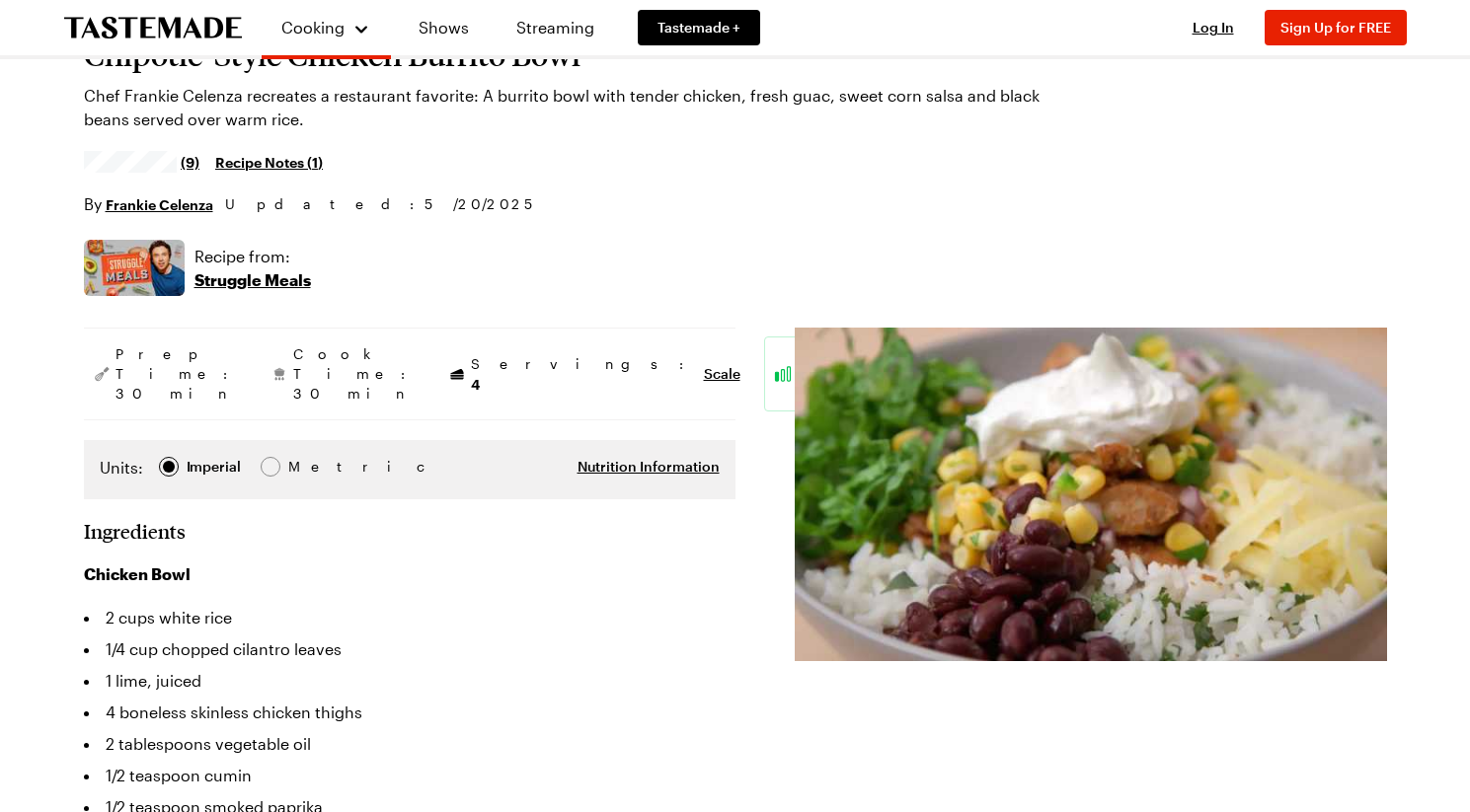 scroll, scrollTop: 0, scrollLeft: 0, axis: both 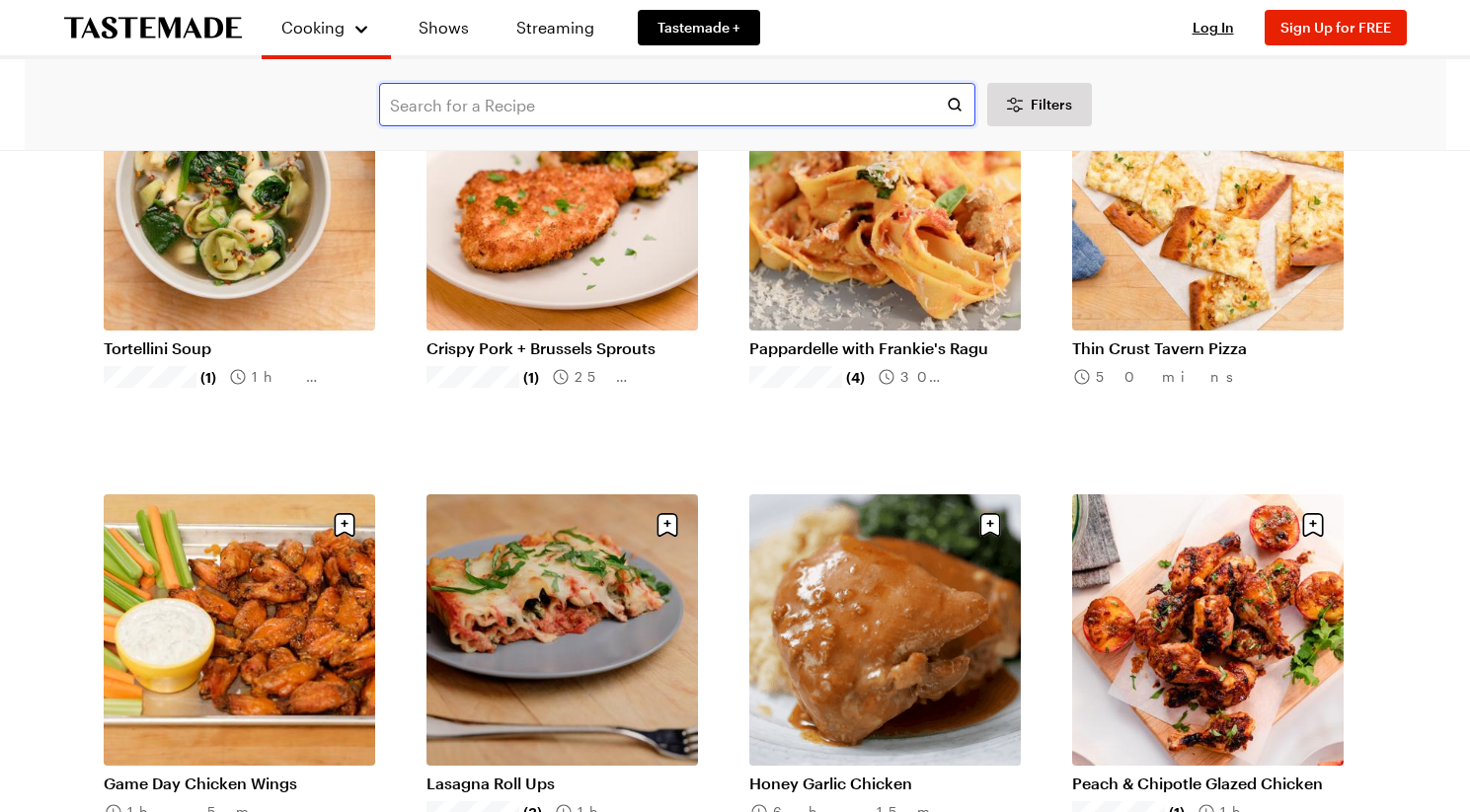 click at bounding box center [677, 105] 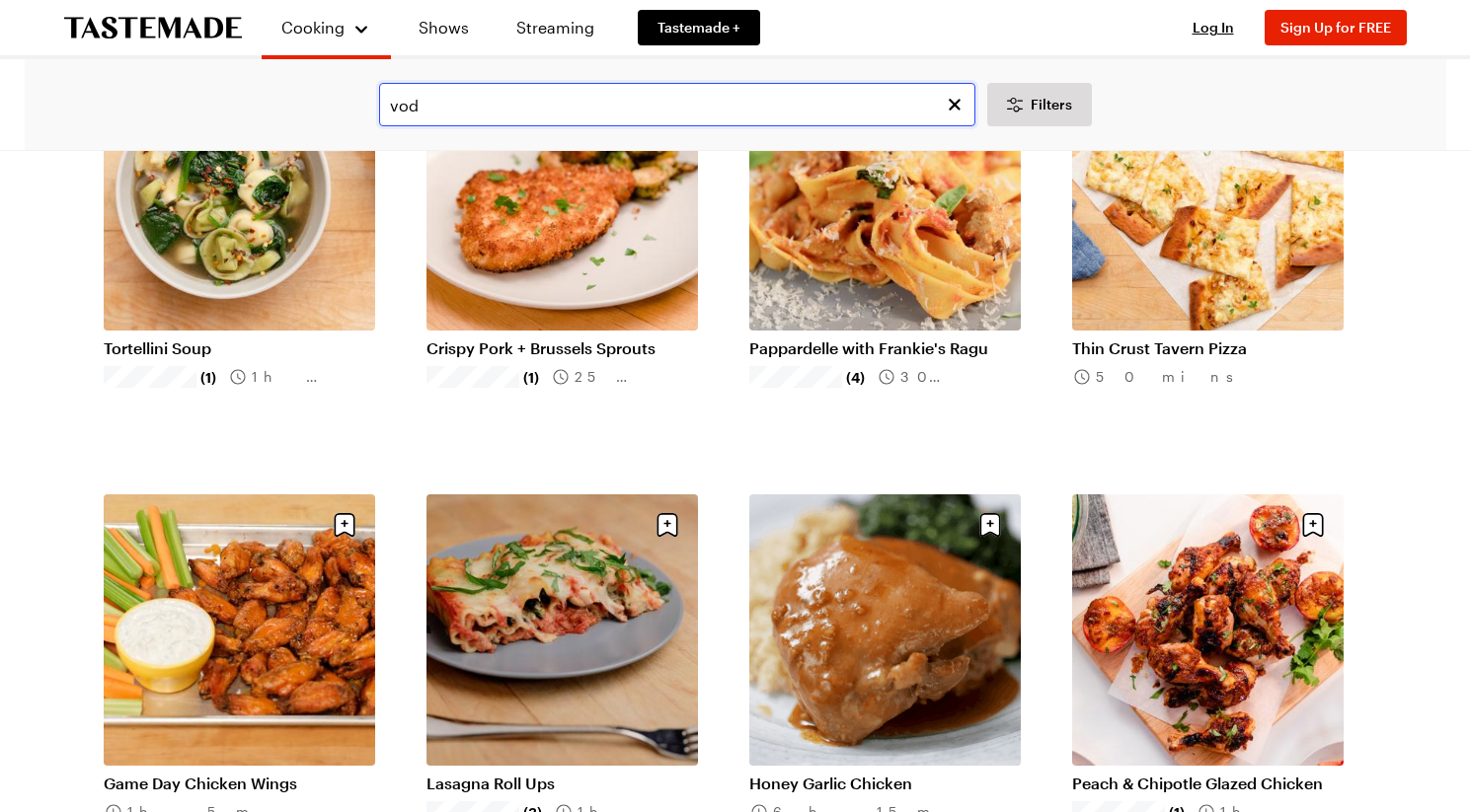 scroll, scrollTop: 0, scrollLeft: 0, axis: both 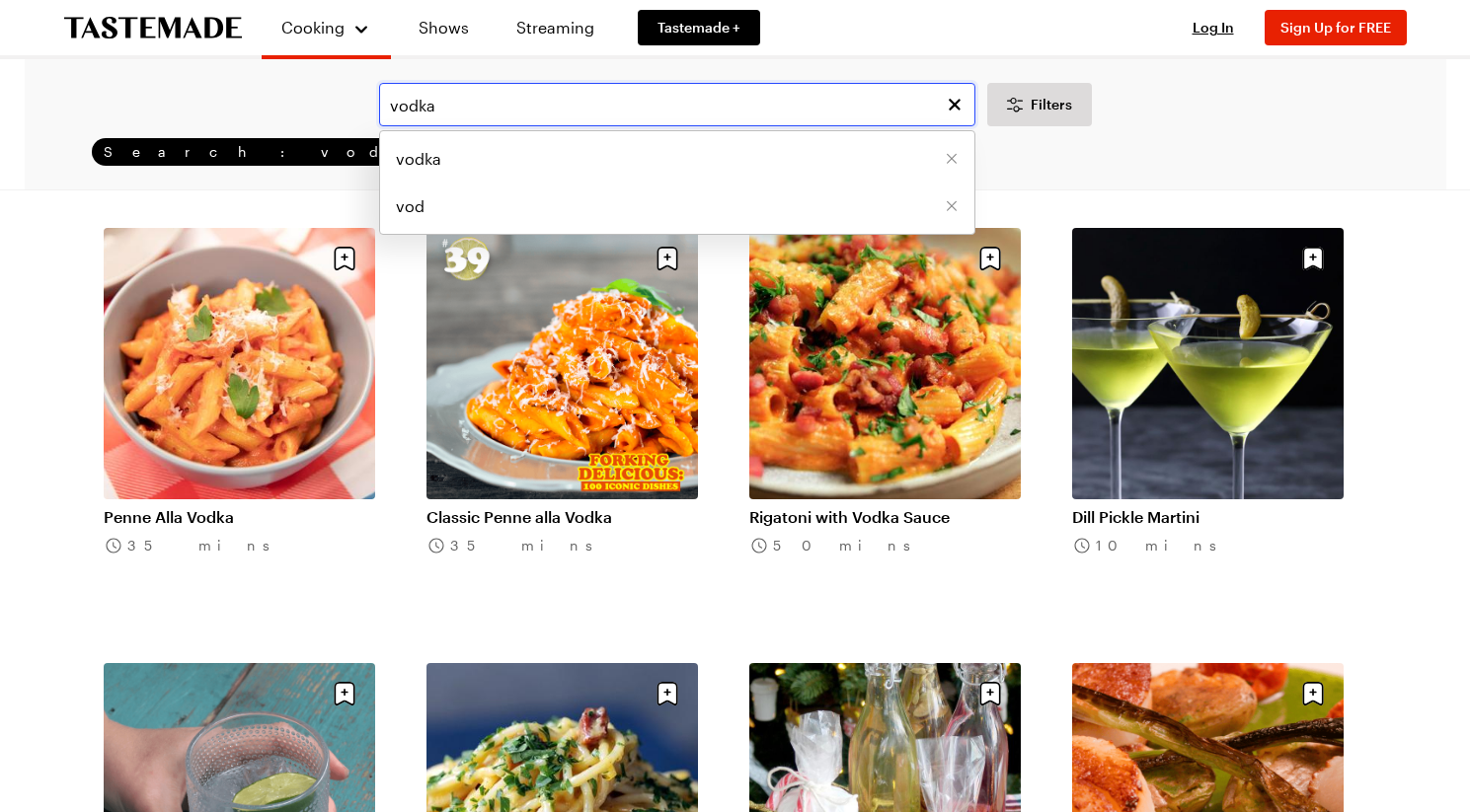 type on "vodka" 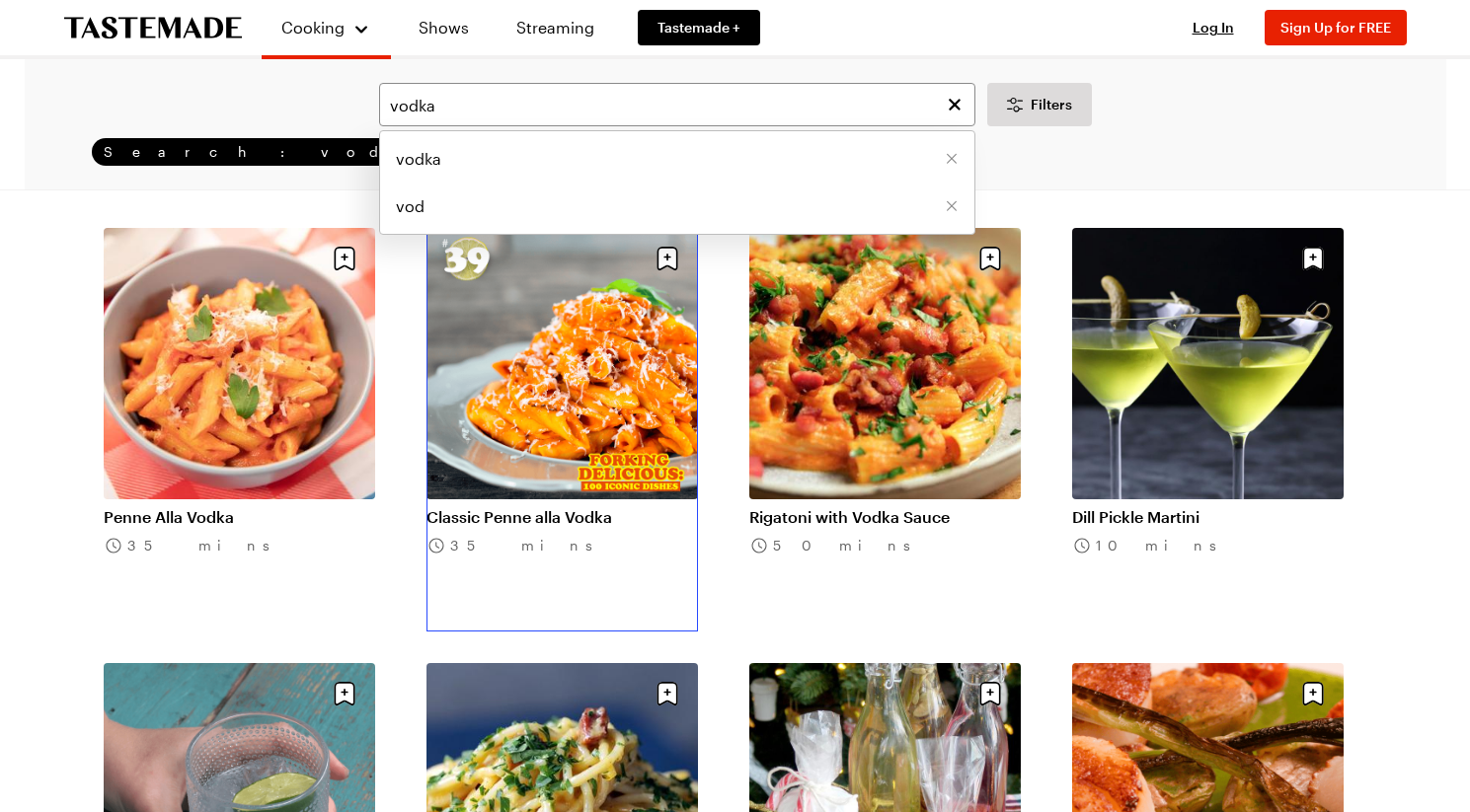 click on "Classic Penne alla Vodka" at bounding box center [562, 517] 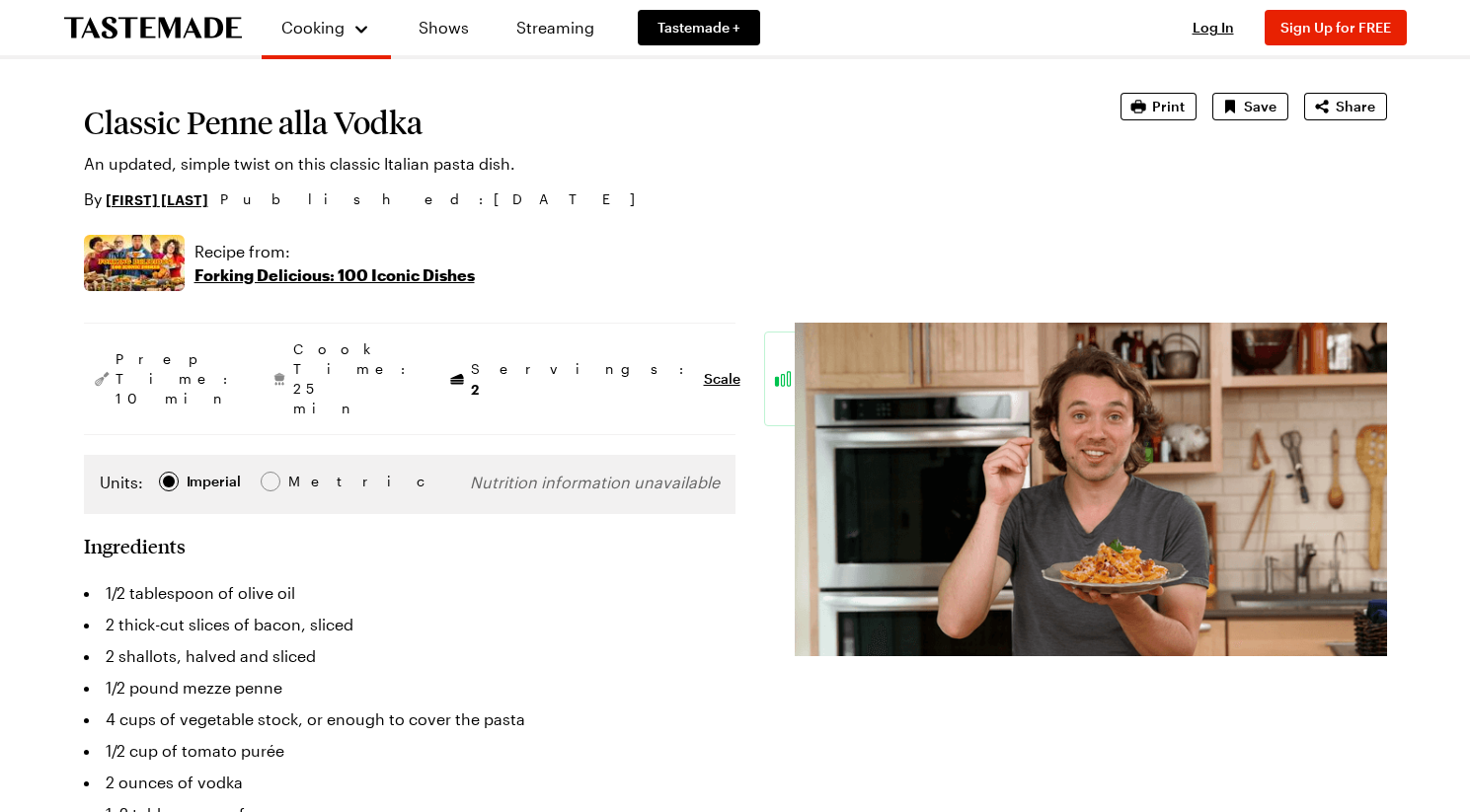 scroll, scrollTop: 0, scrollLeft: 0, axis: both 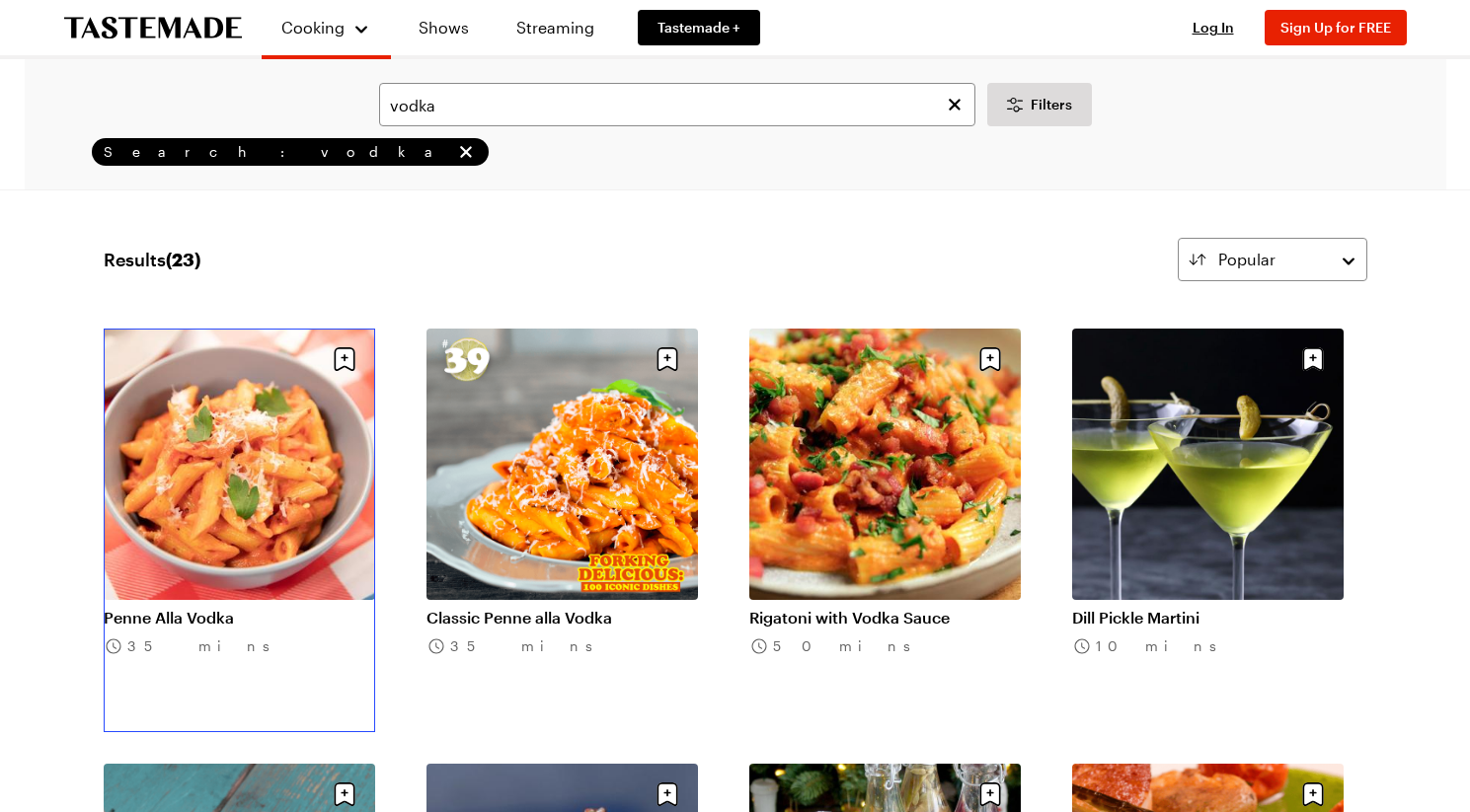 click on "Penne Alla Vodka" at bounding box center [239, 618] 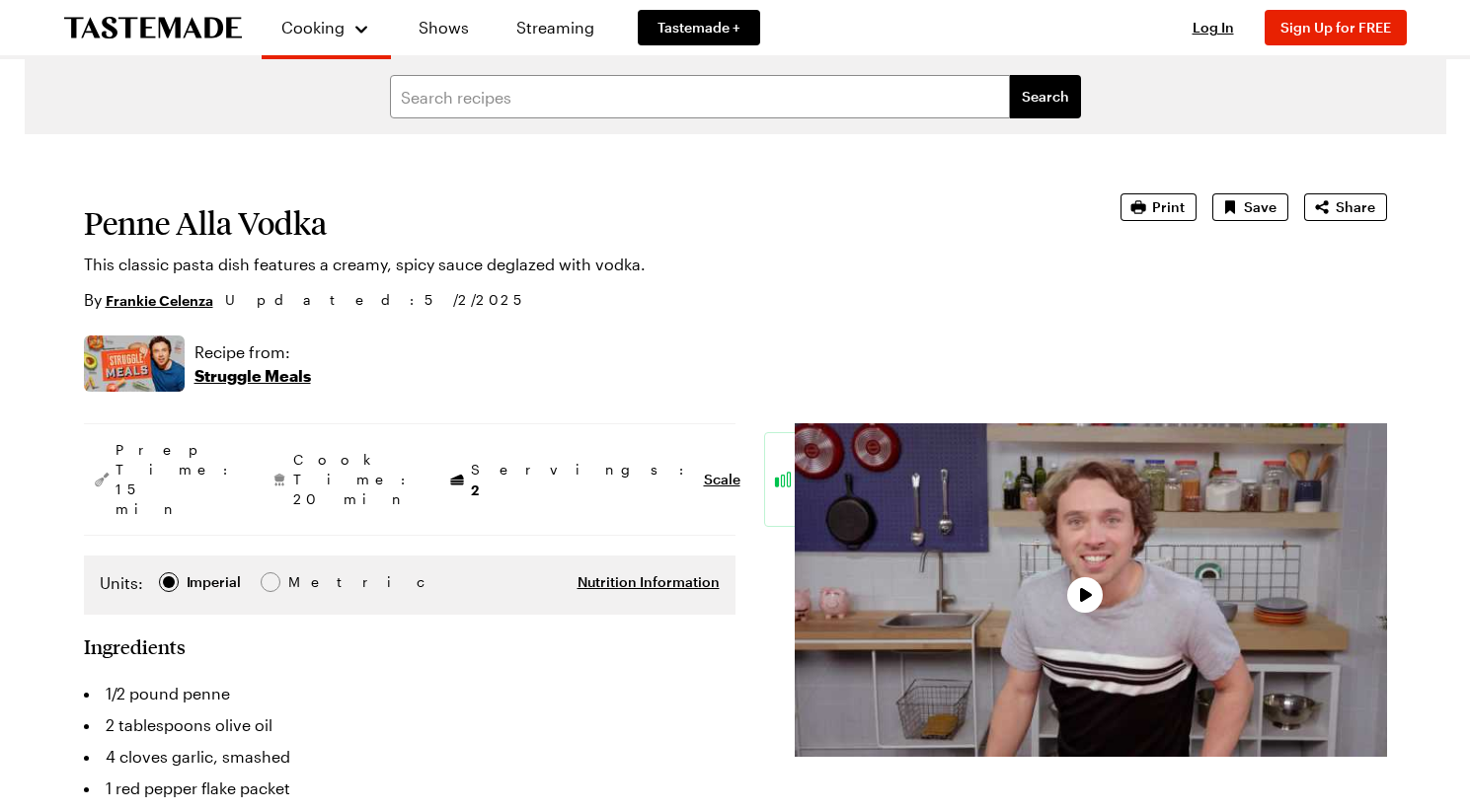 scroll, scrollTop: 0, scrollLeft: 0, axis: both 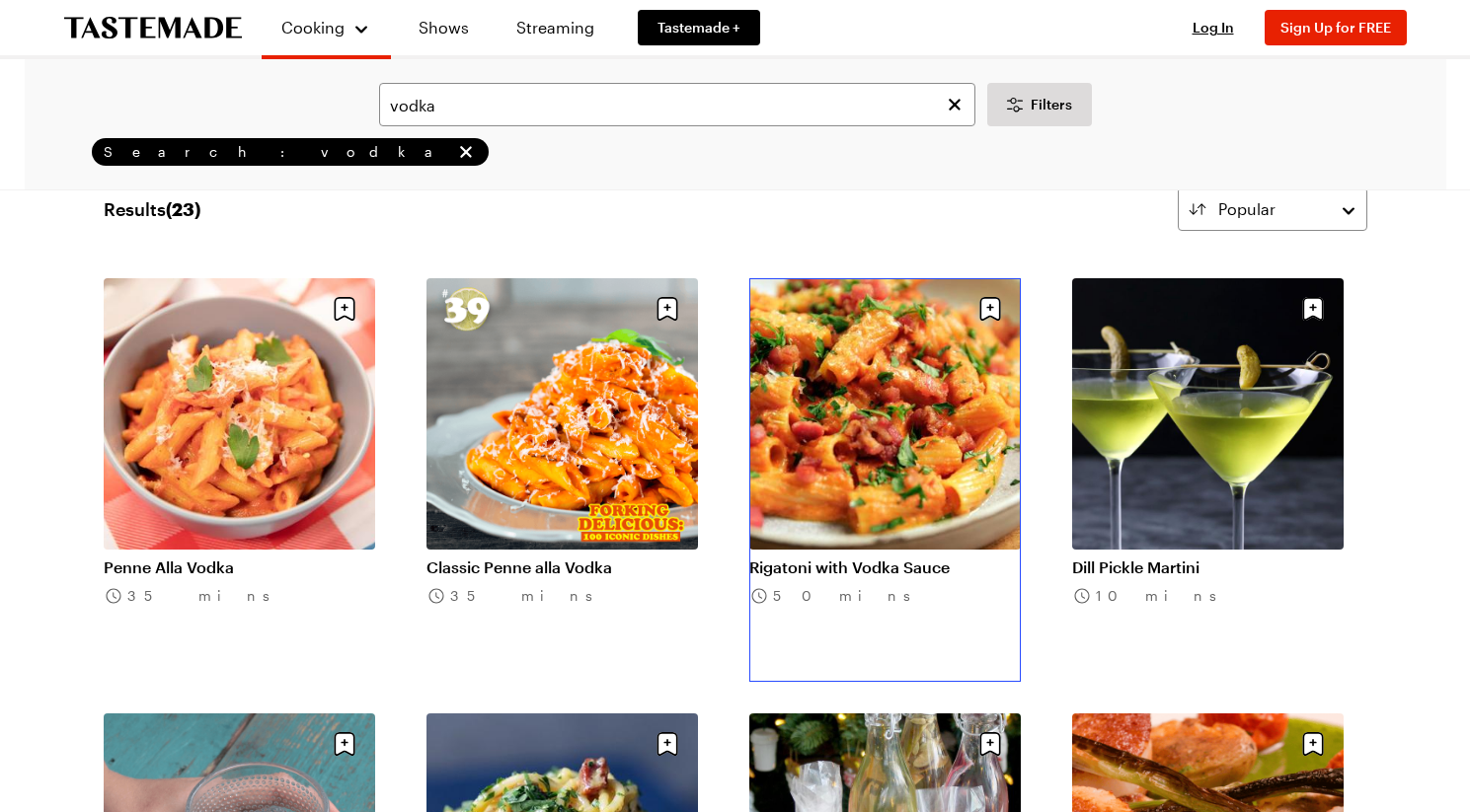 click on "Rigatoni with [LIQUOR] Sauce" at bounding box center (885, 567) 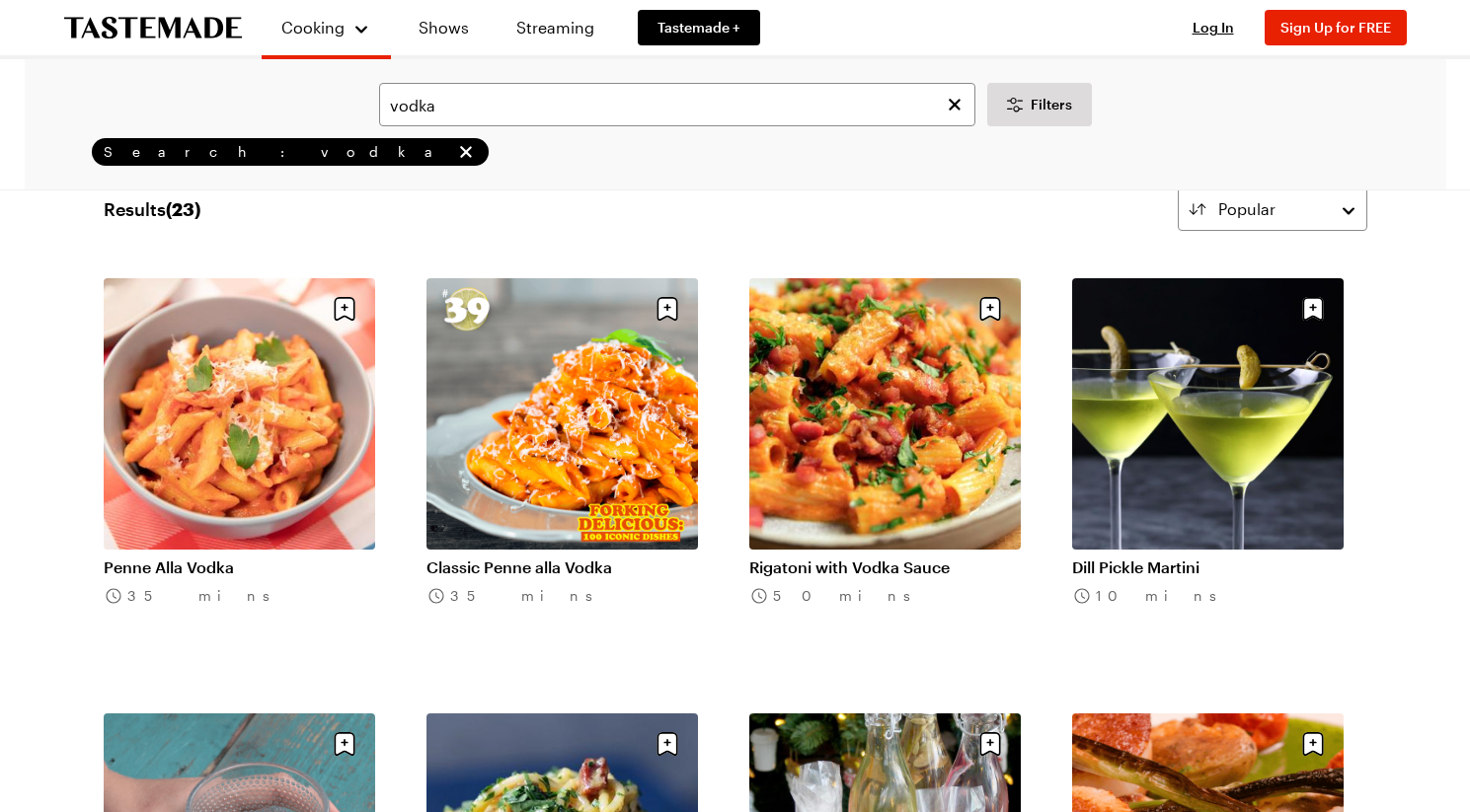 scroll, scrollTop: 0, scrollLeft: 0, axis: both 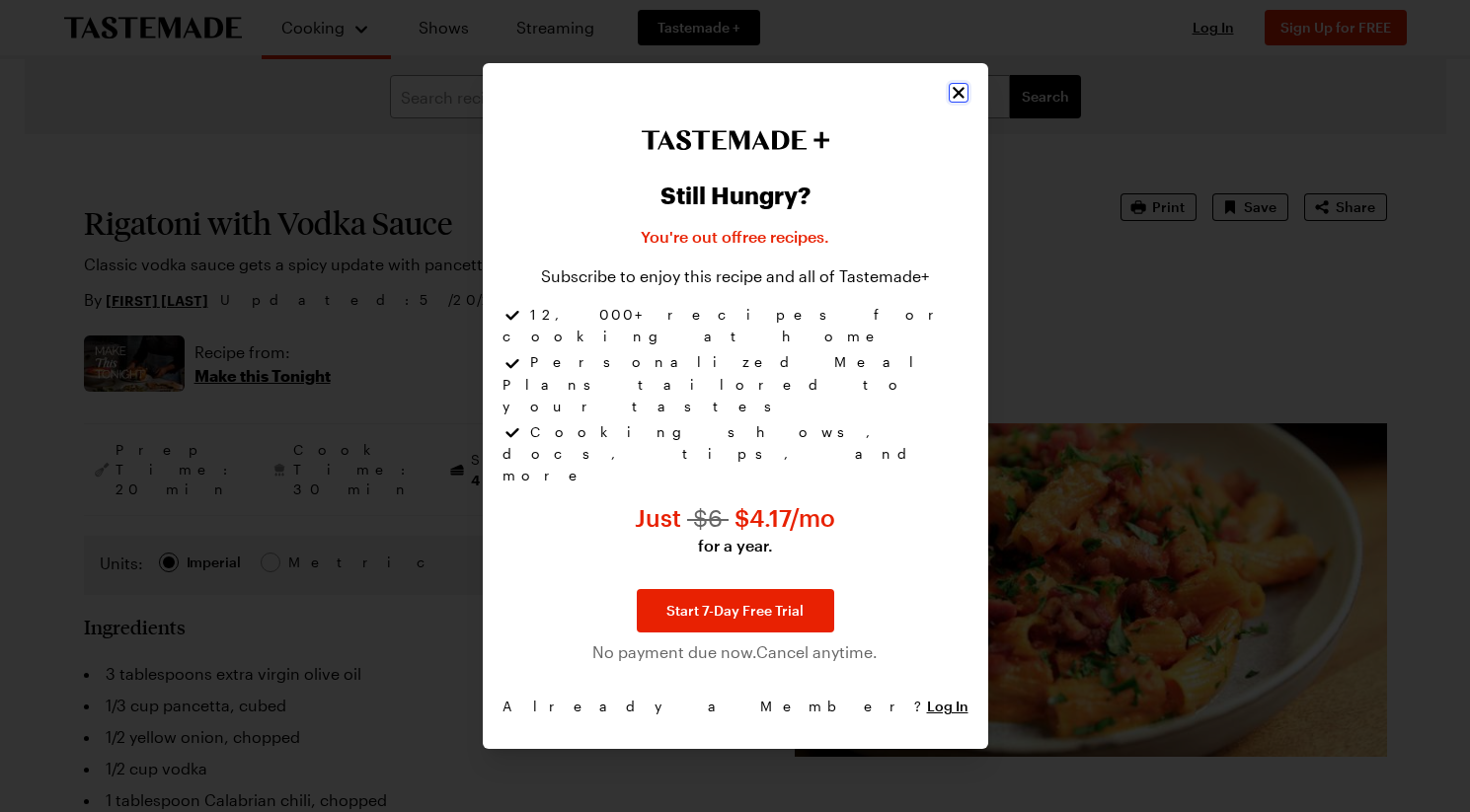 click 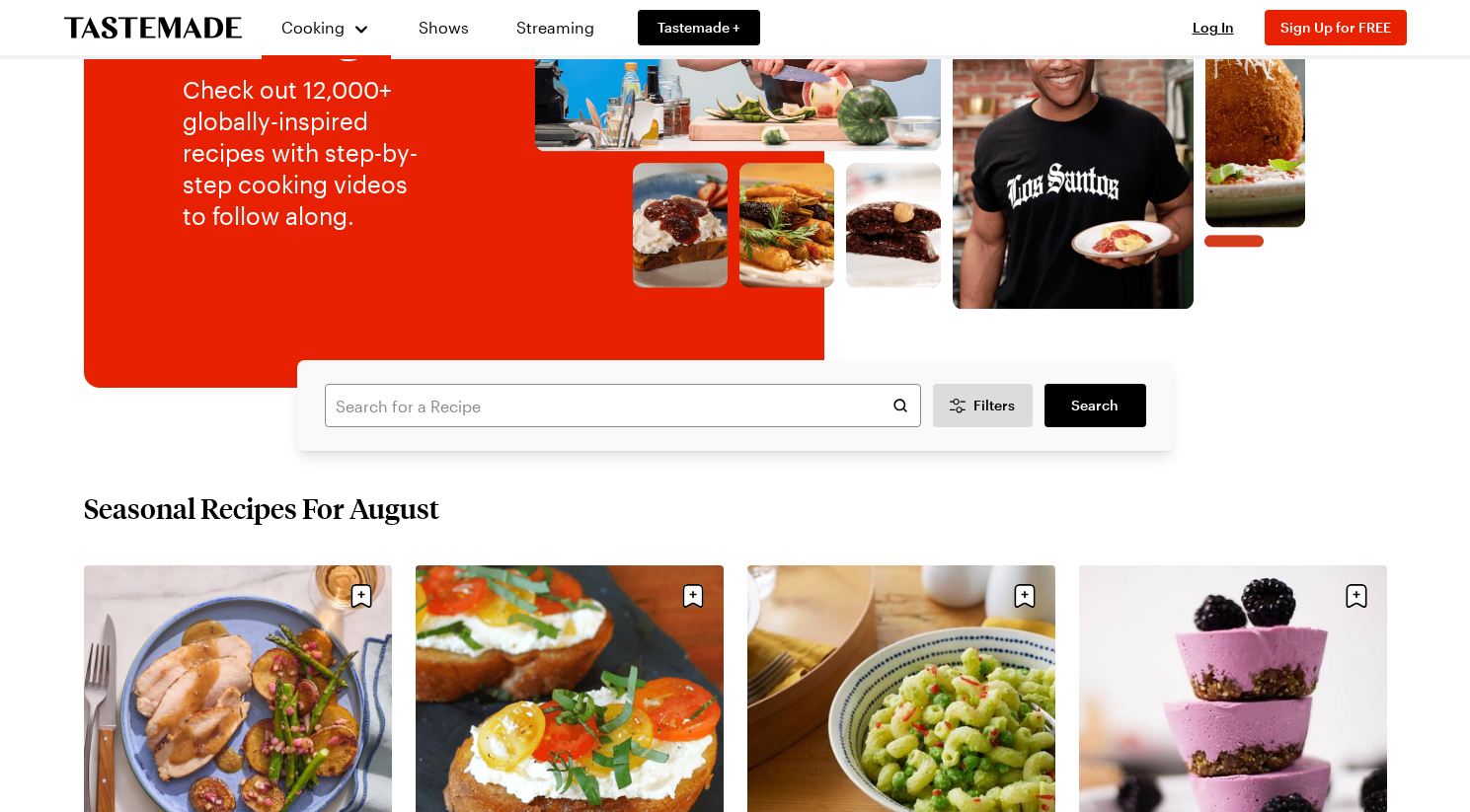 scroll, scrollTop: 202, scrollLeft: 0, axis: vertical 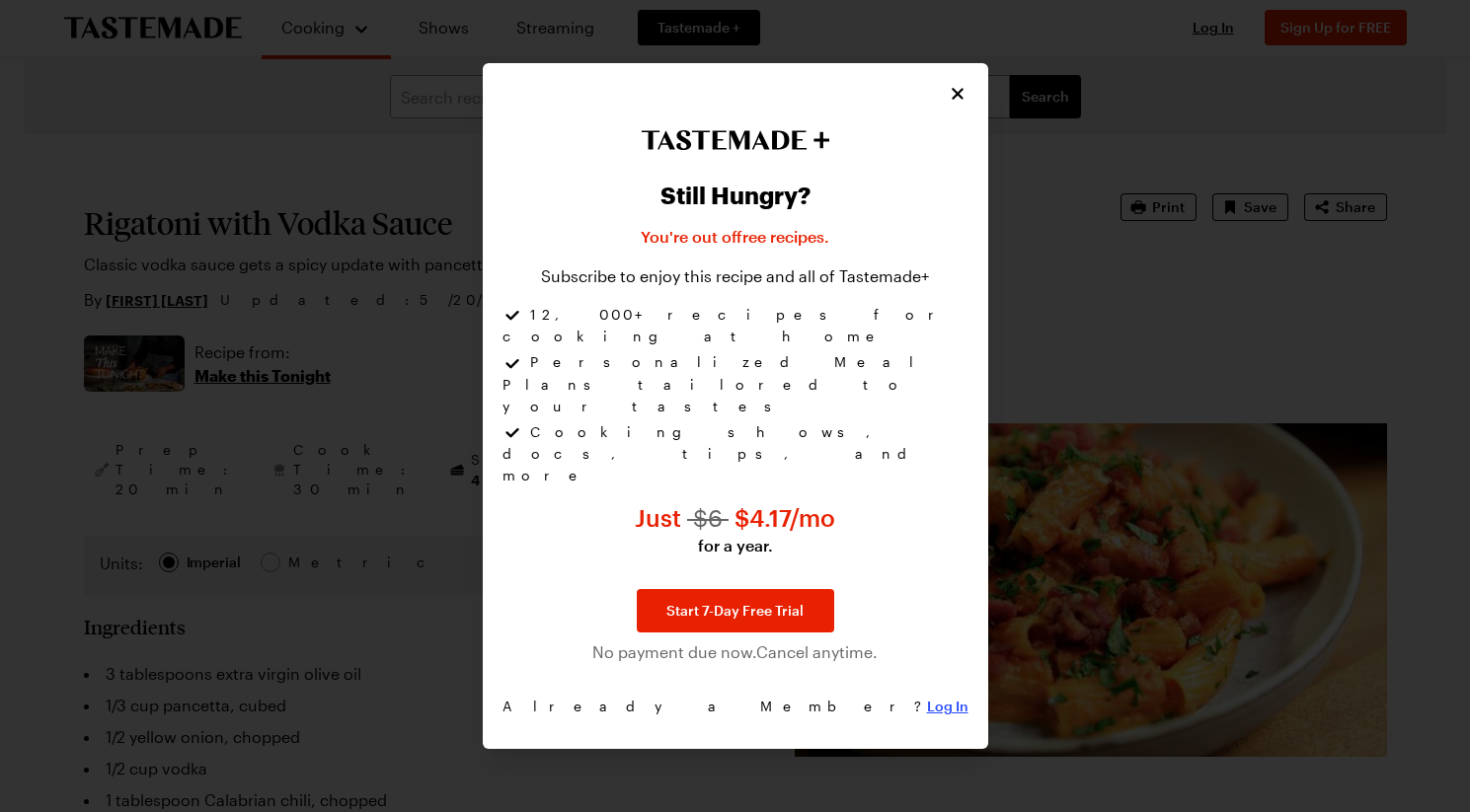 click on "Log In" at bounding box center [948, 706] 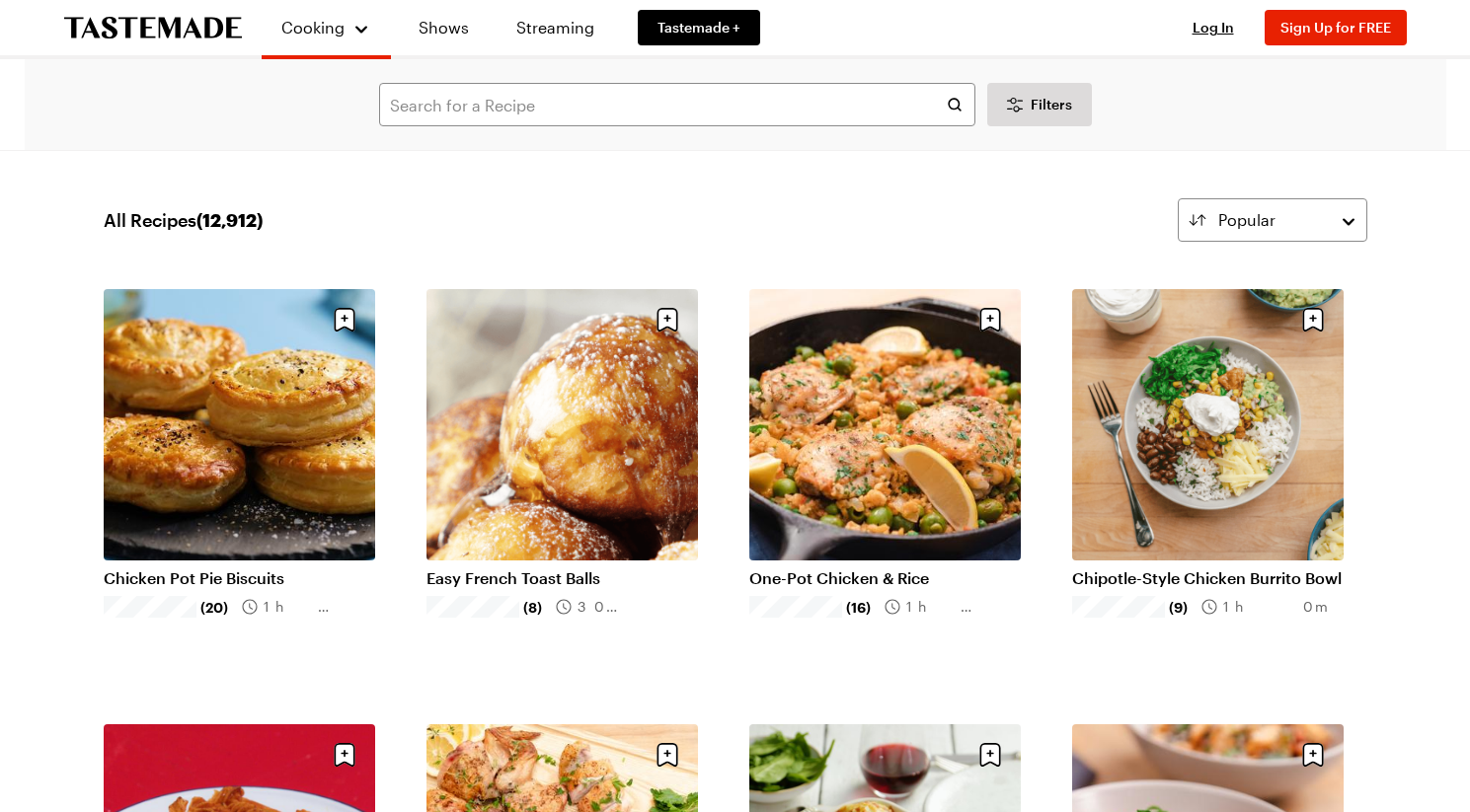 scroll, scrollTop: 0, scrollLeft: 0, axis: both 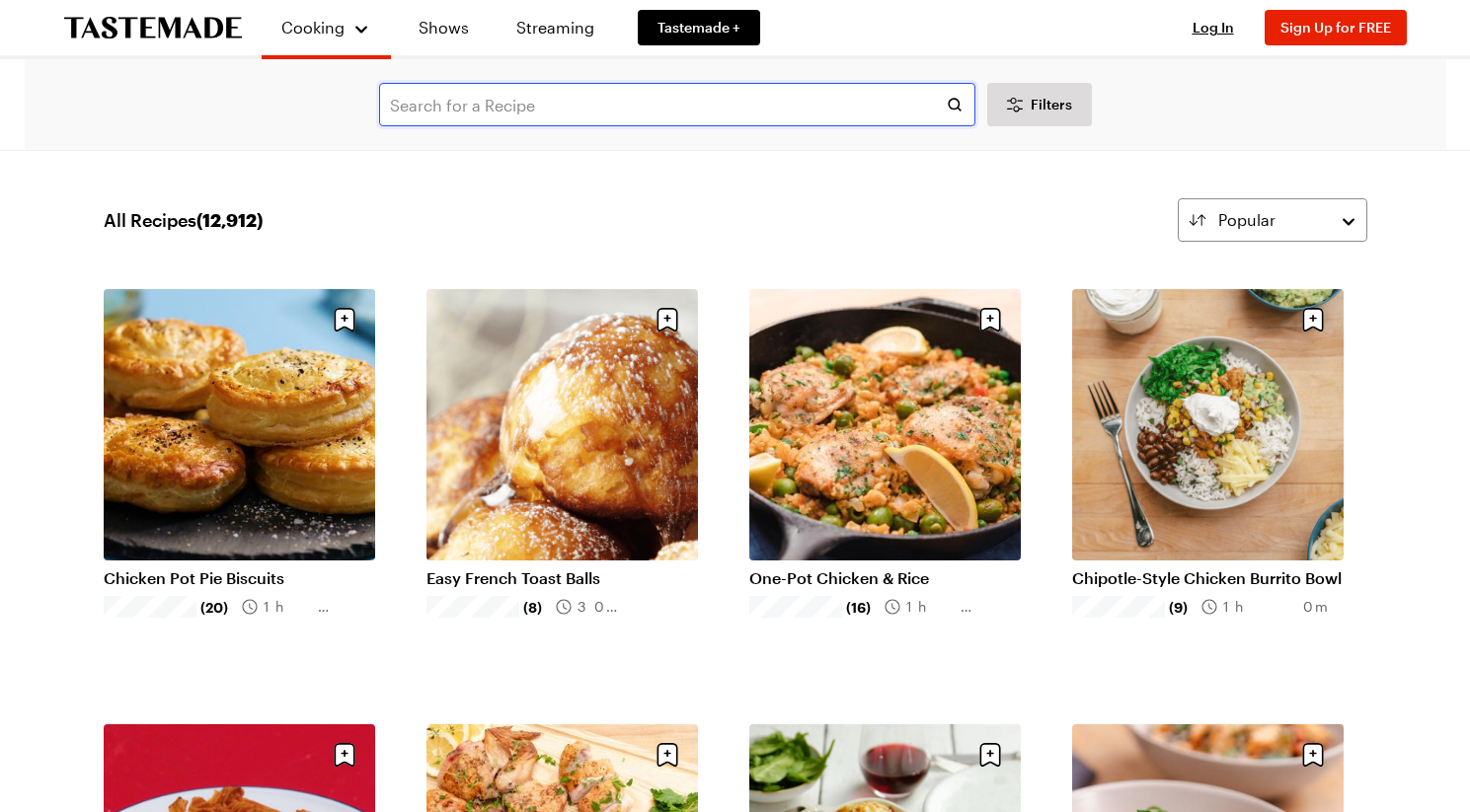 click at bounding box center (677, 105) 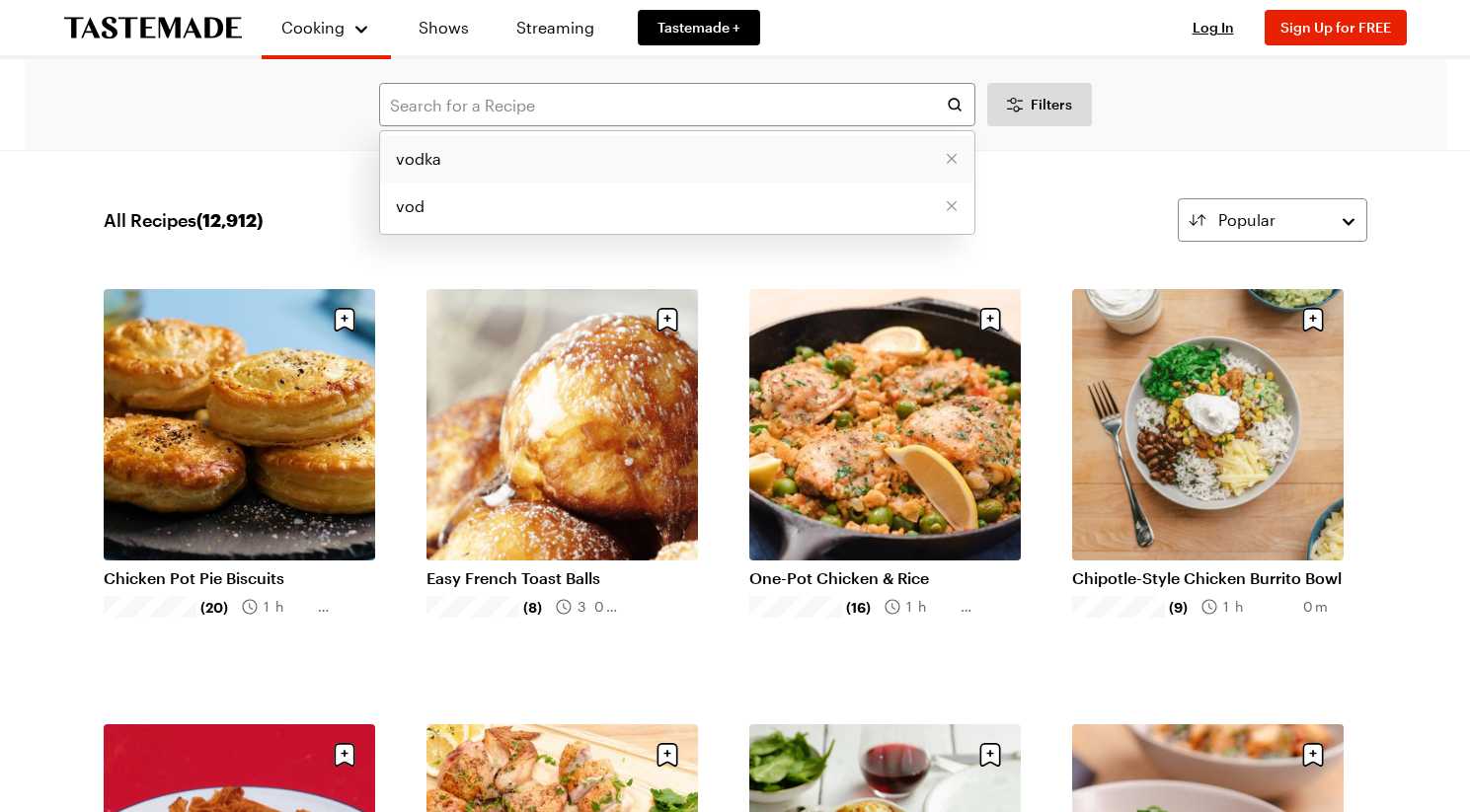 click on "vodka" at bounding box center (677, 159) 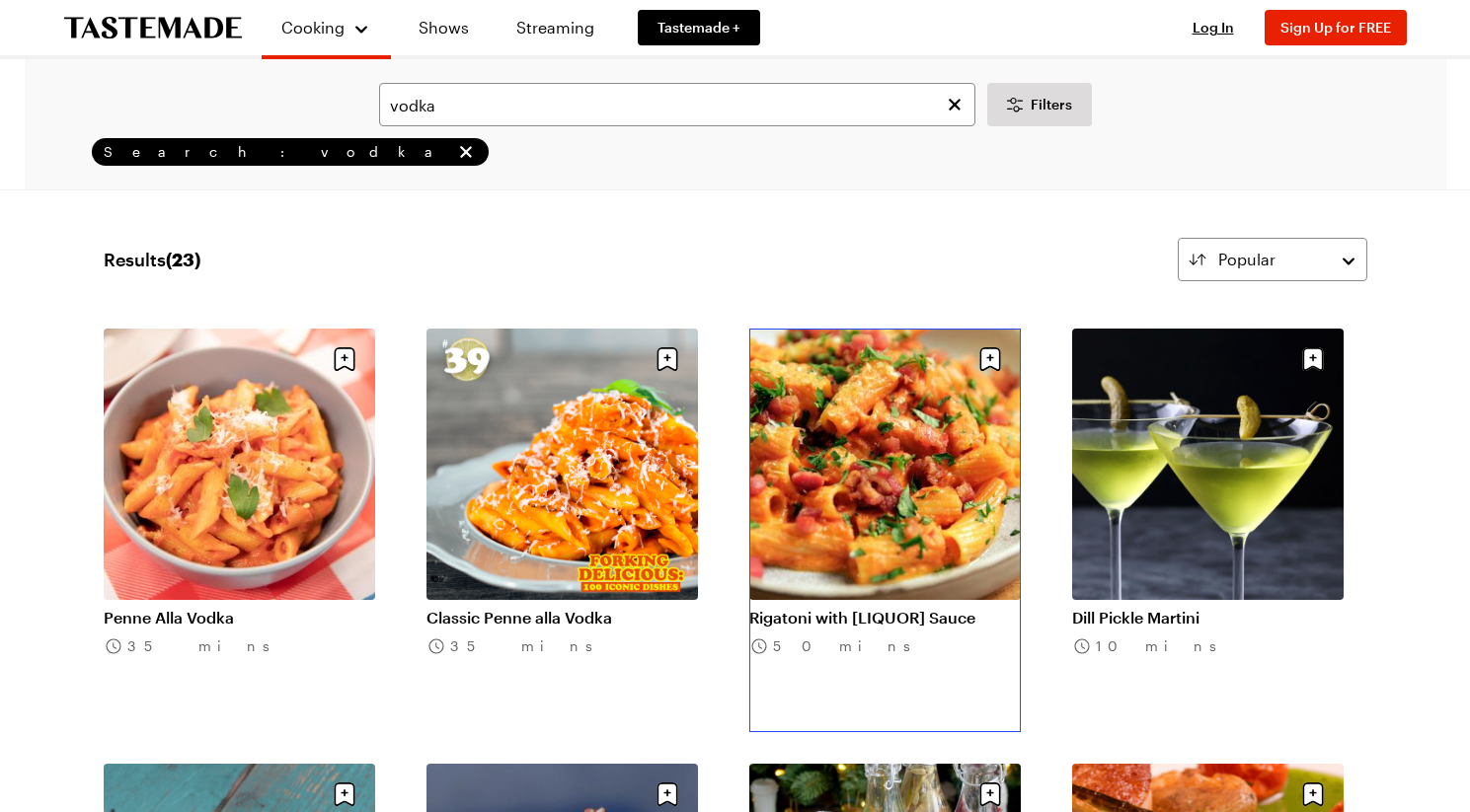 click on "Rigatoni with [LIQUOR] Sauce" at bounding box center [885, 618] 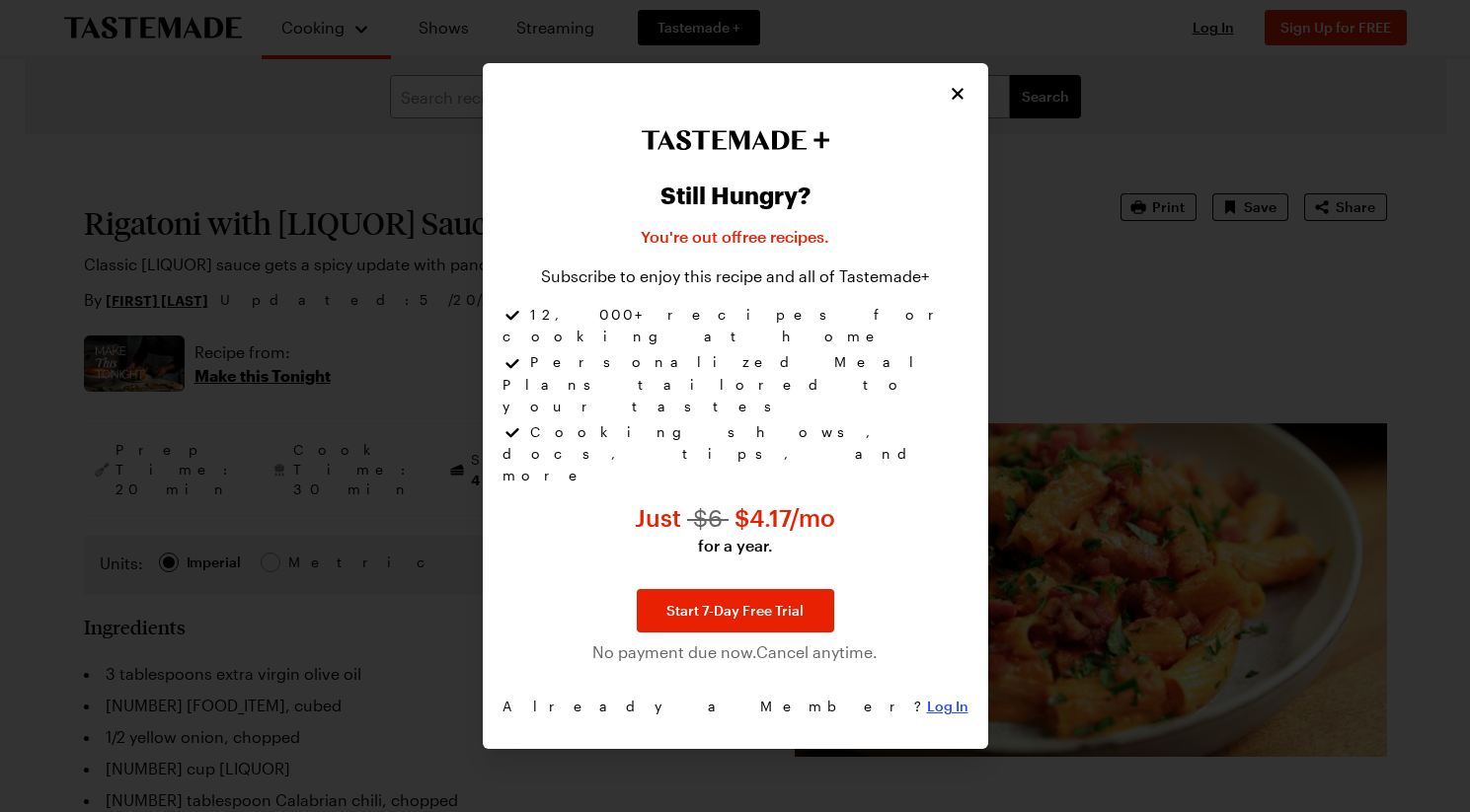 click on "Log In" at bounding box center [948, 706] 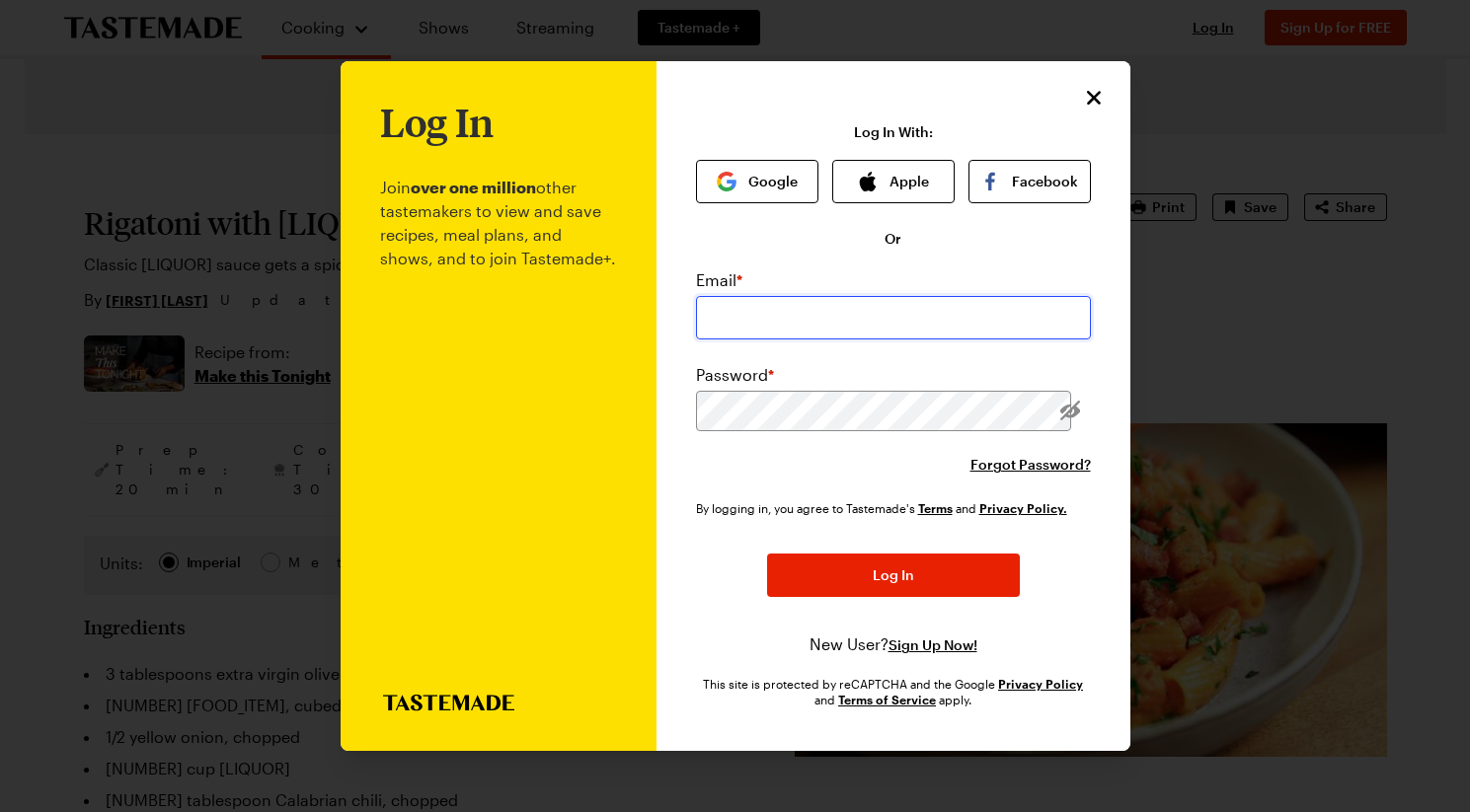 click at bounding box center (893, 318) 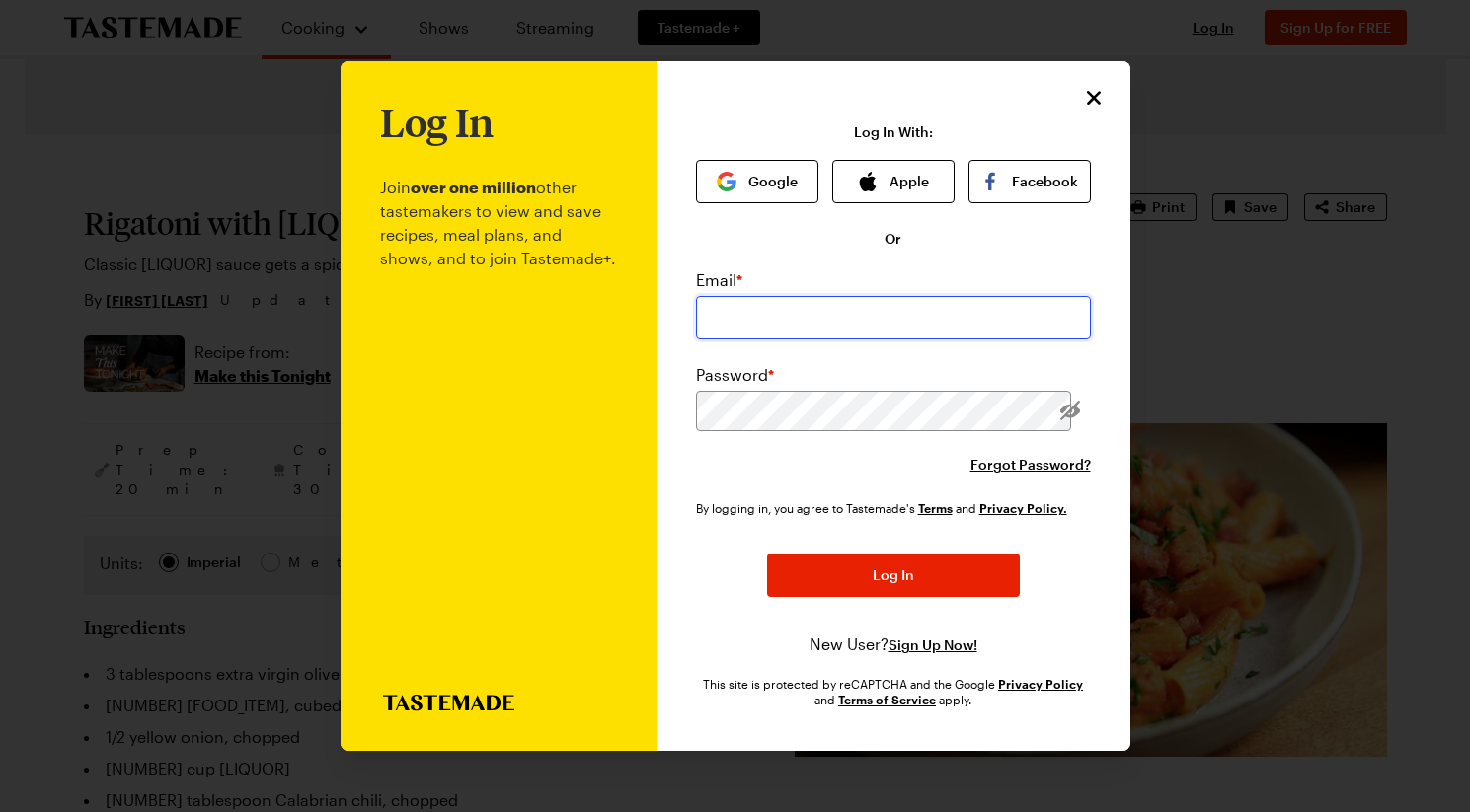 type on "[EMAIL]" 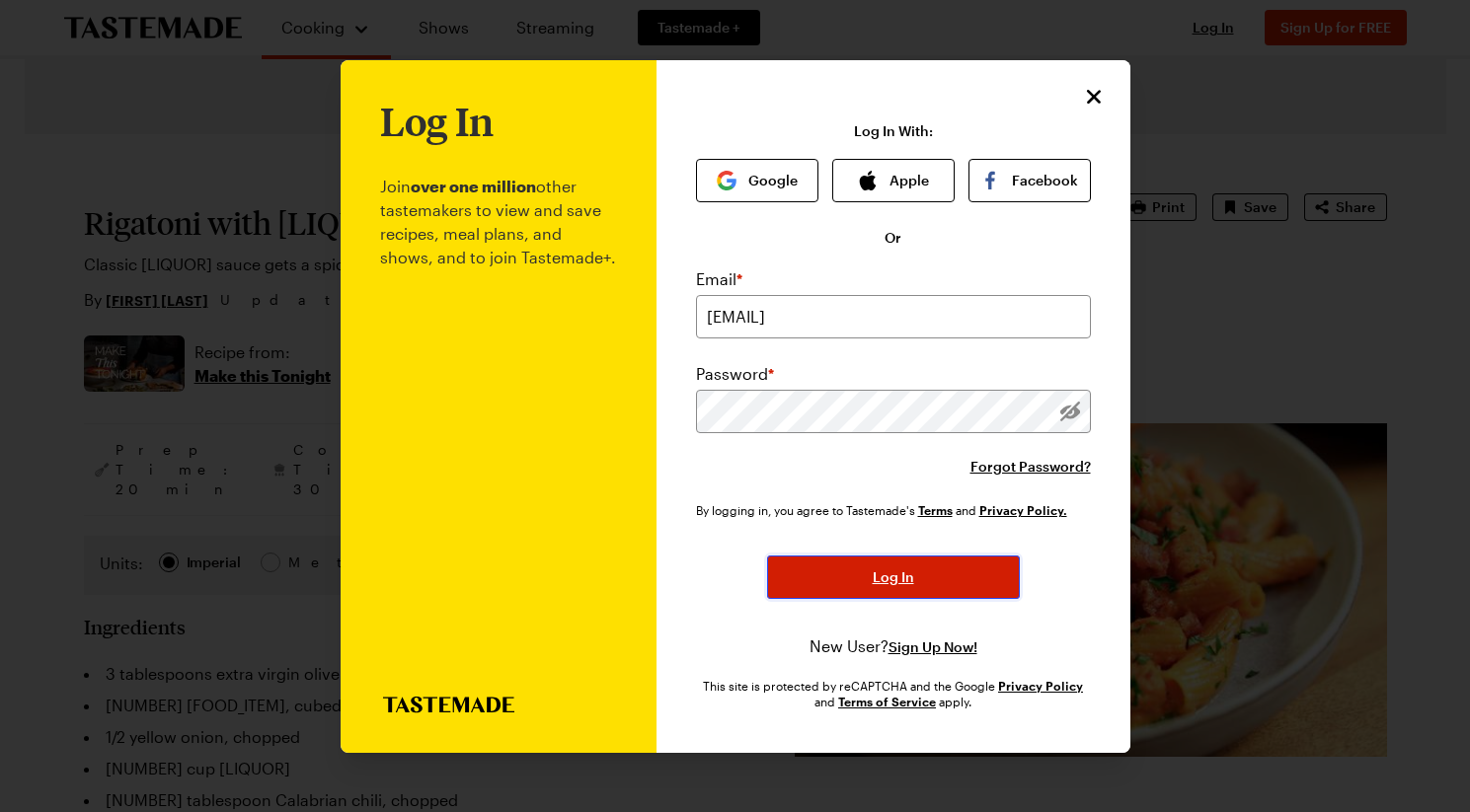 click on "Log In" at bounding box center (893, 577) 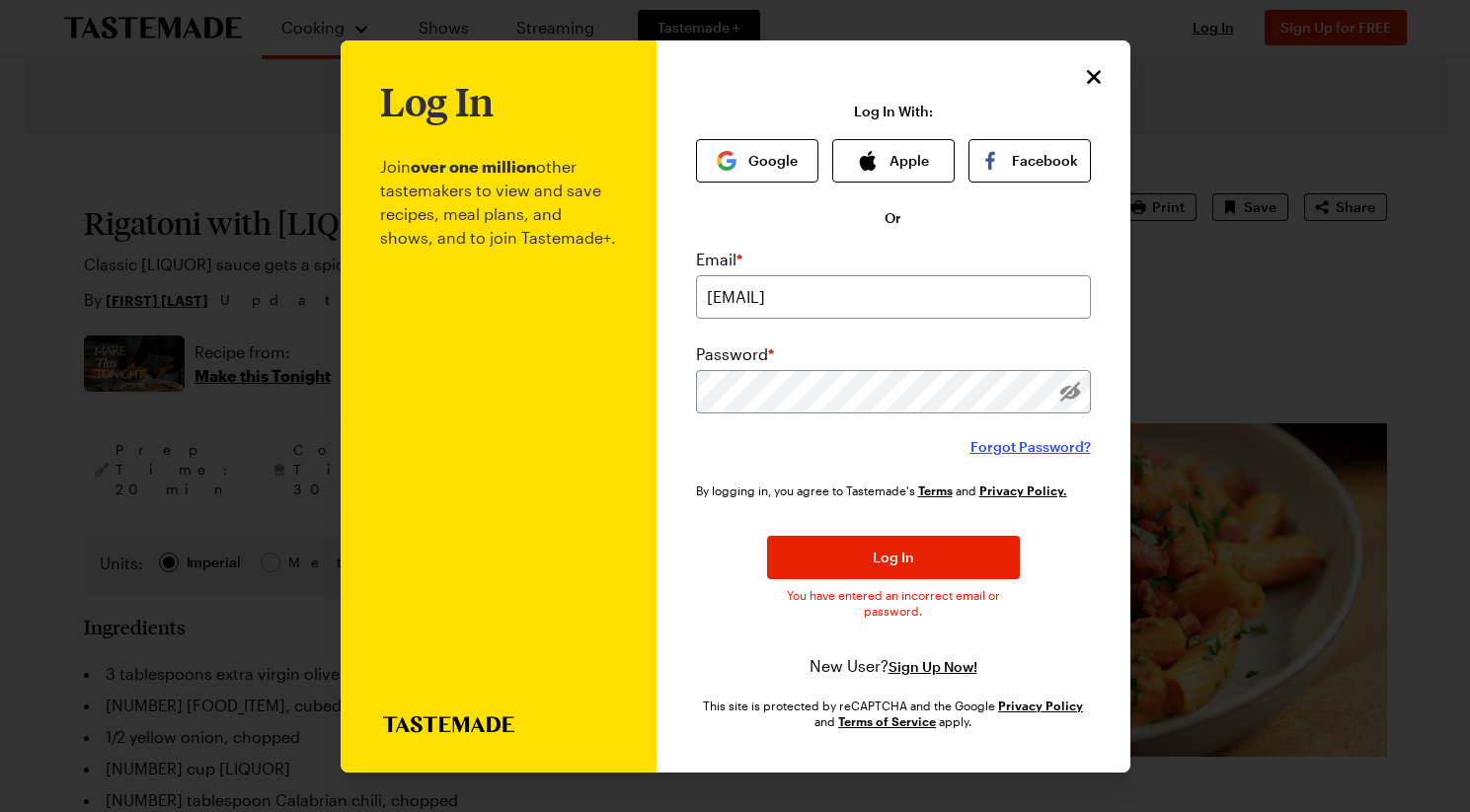 click on "Forgot Password?" at bounding box center [1031, 447] 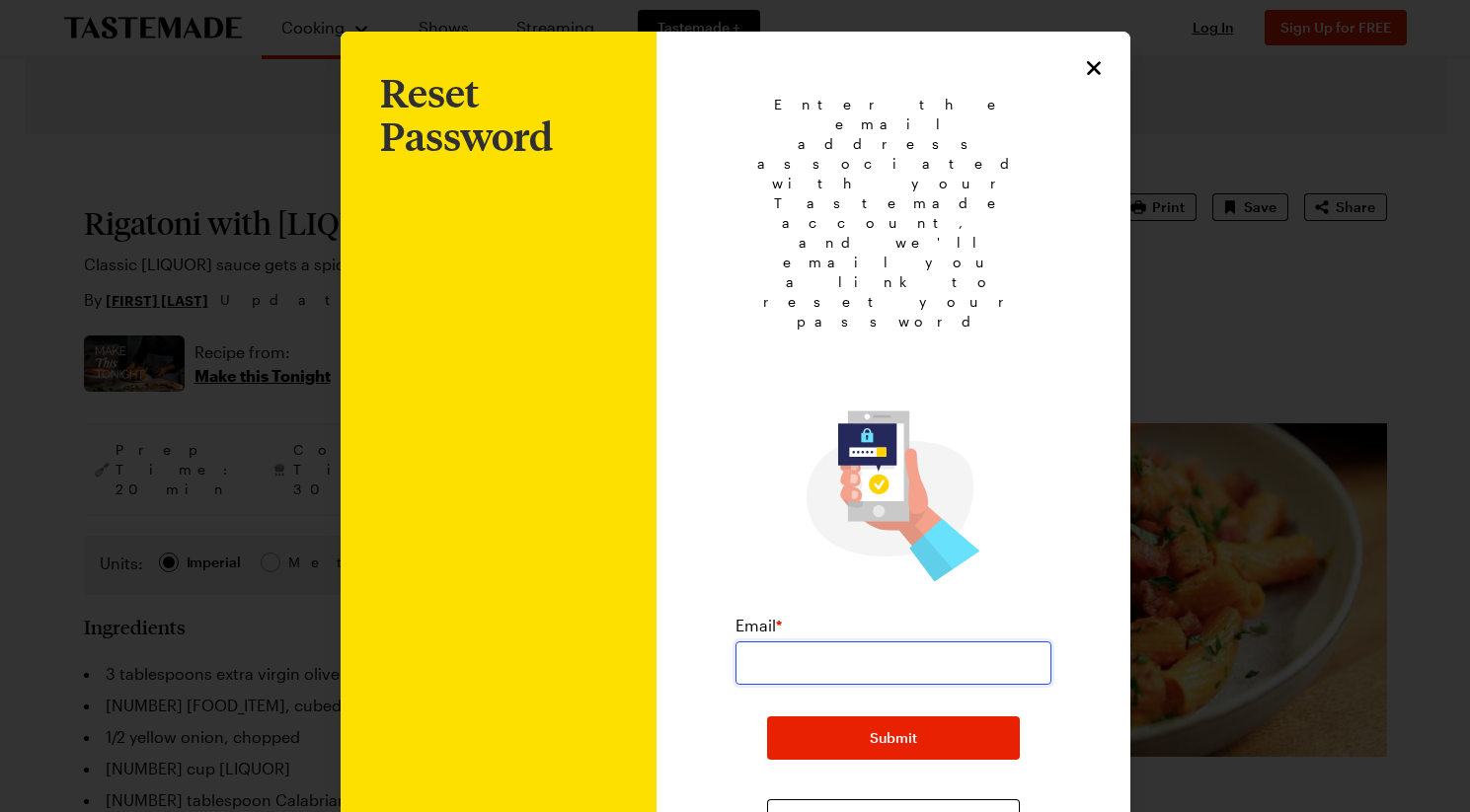 click at bounding box center [893, 663] 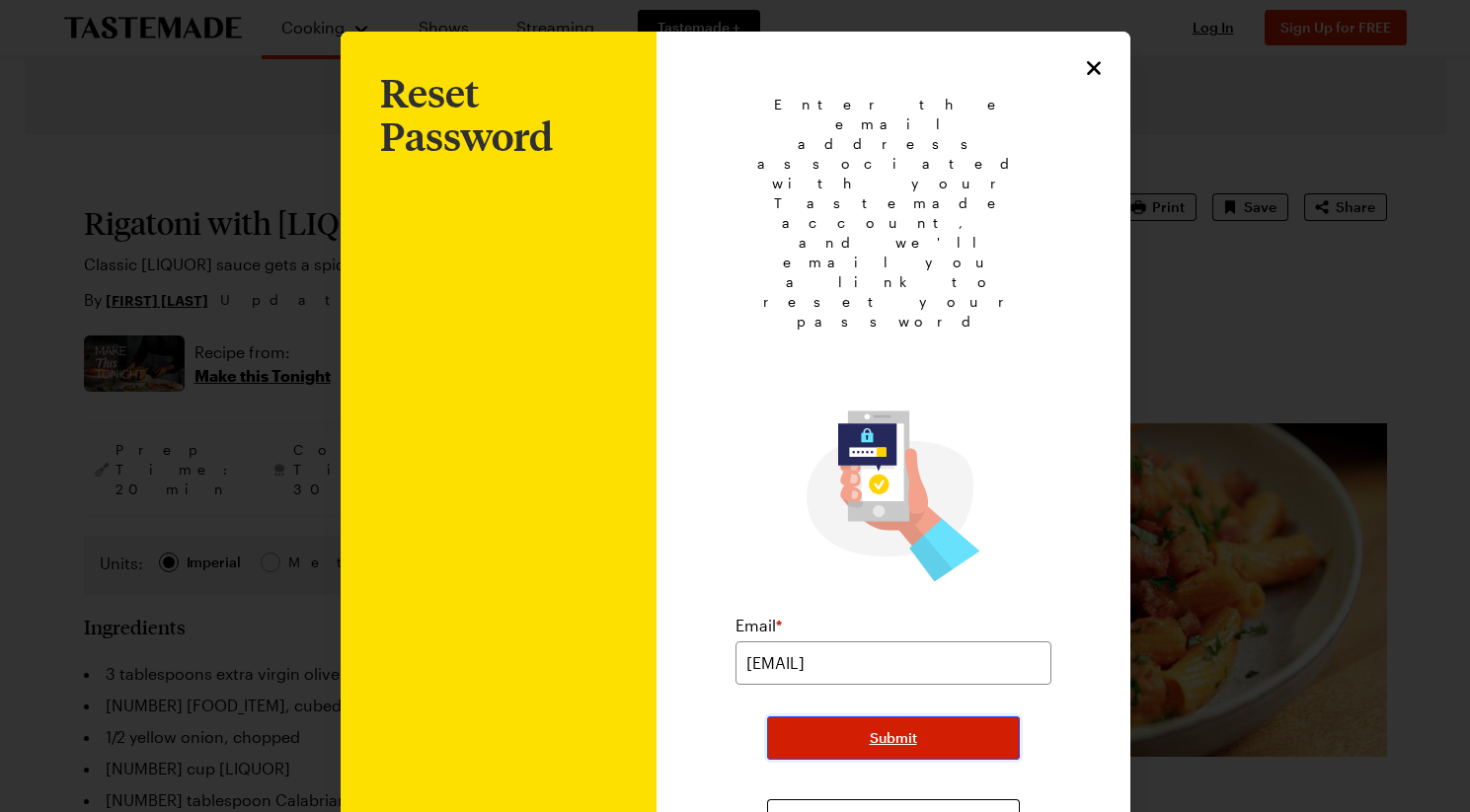click on "Submit" at bounding box center (893, 738) 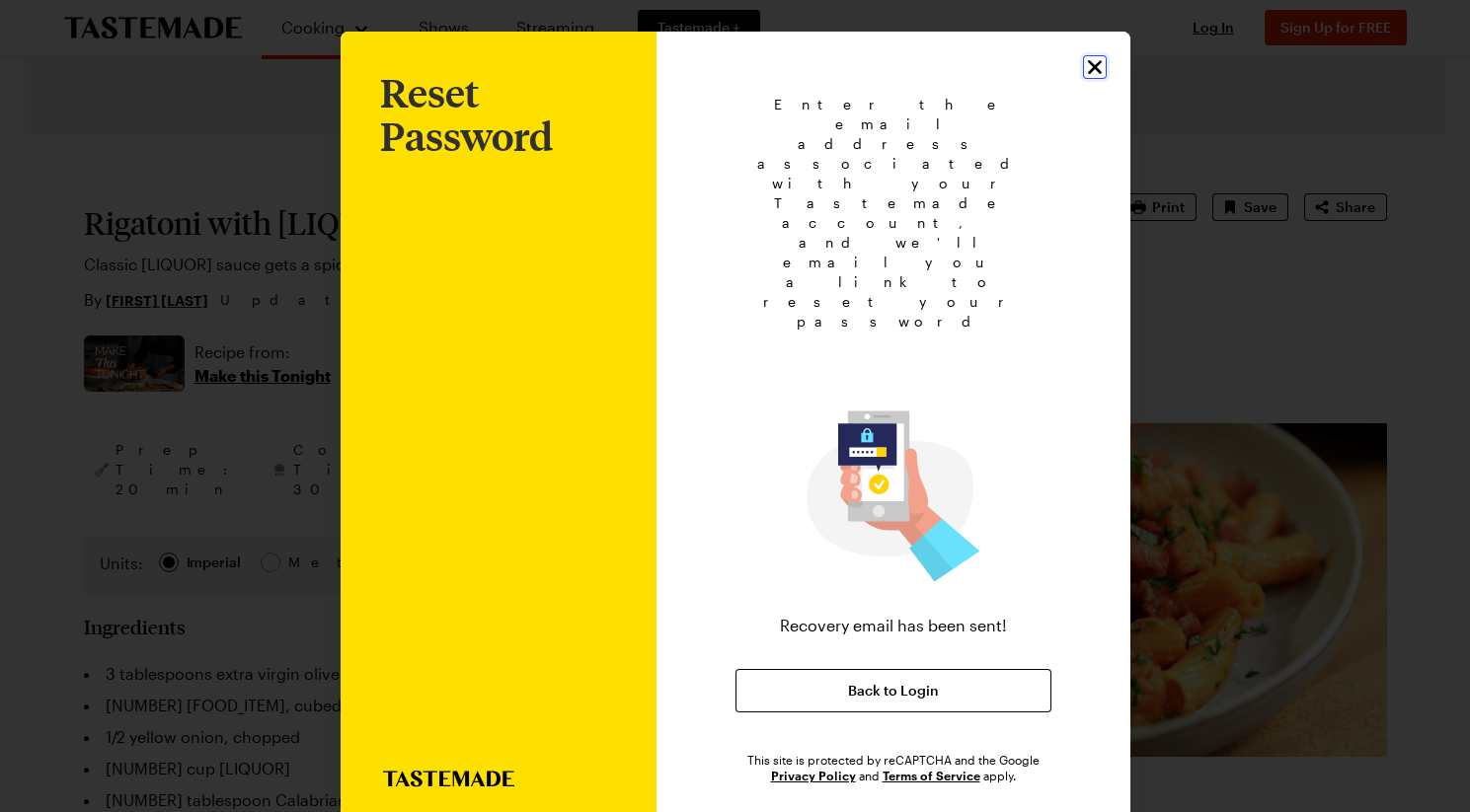 click 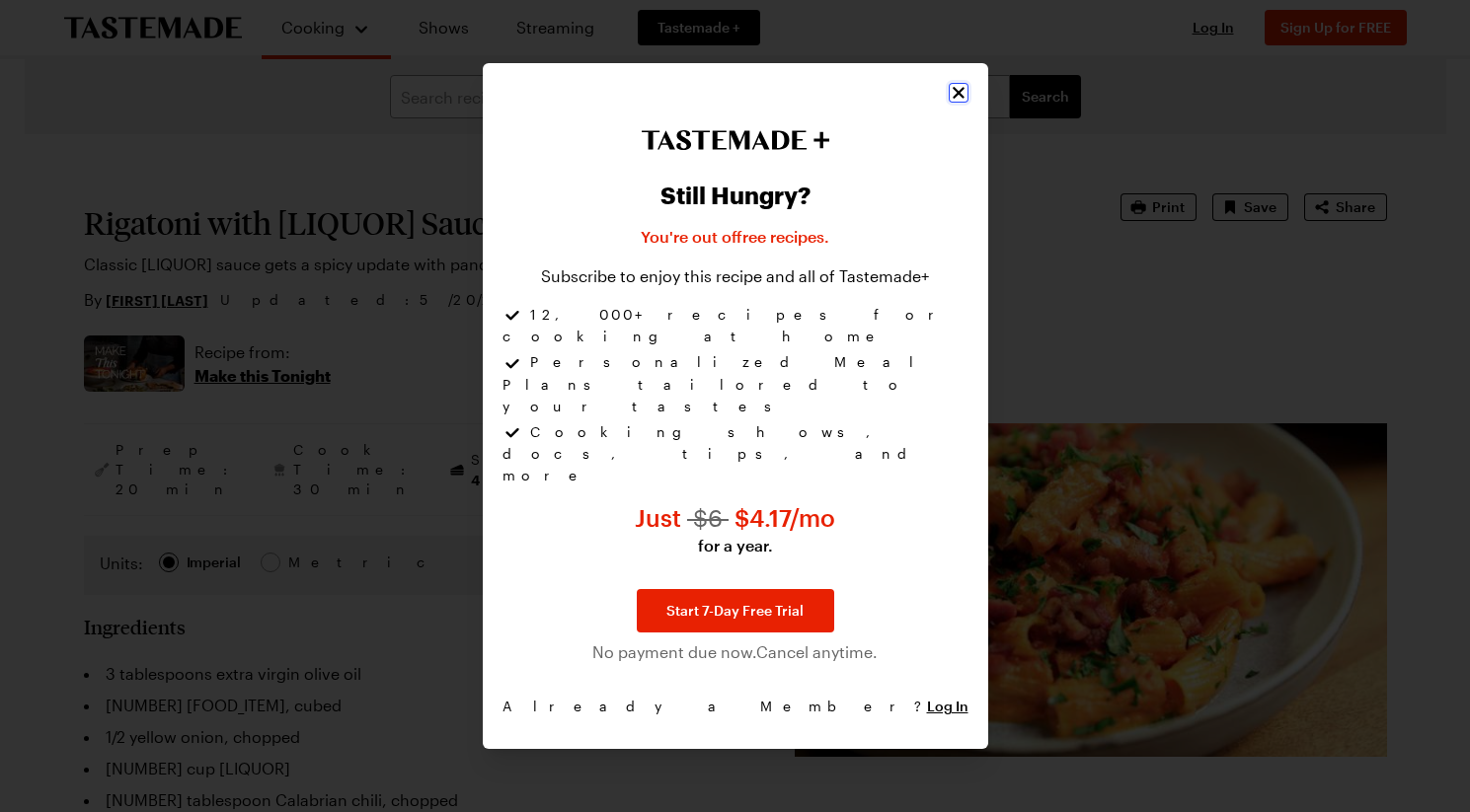 click 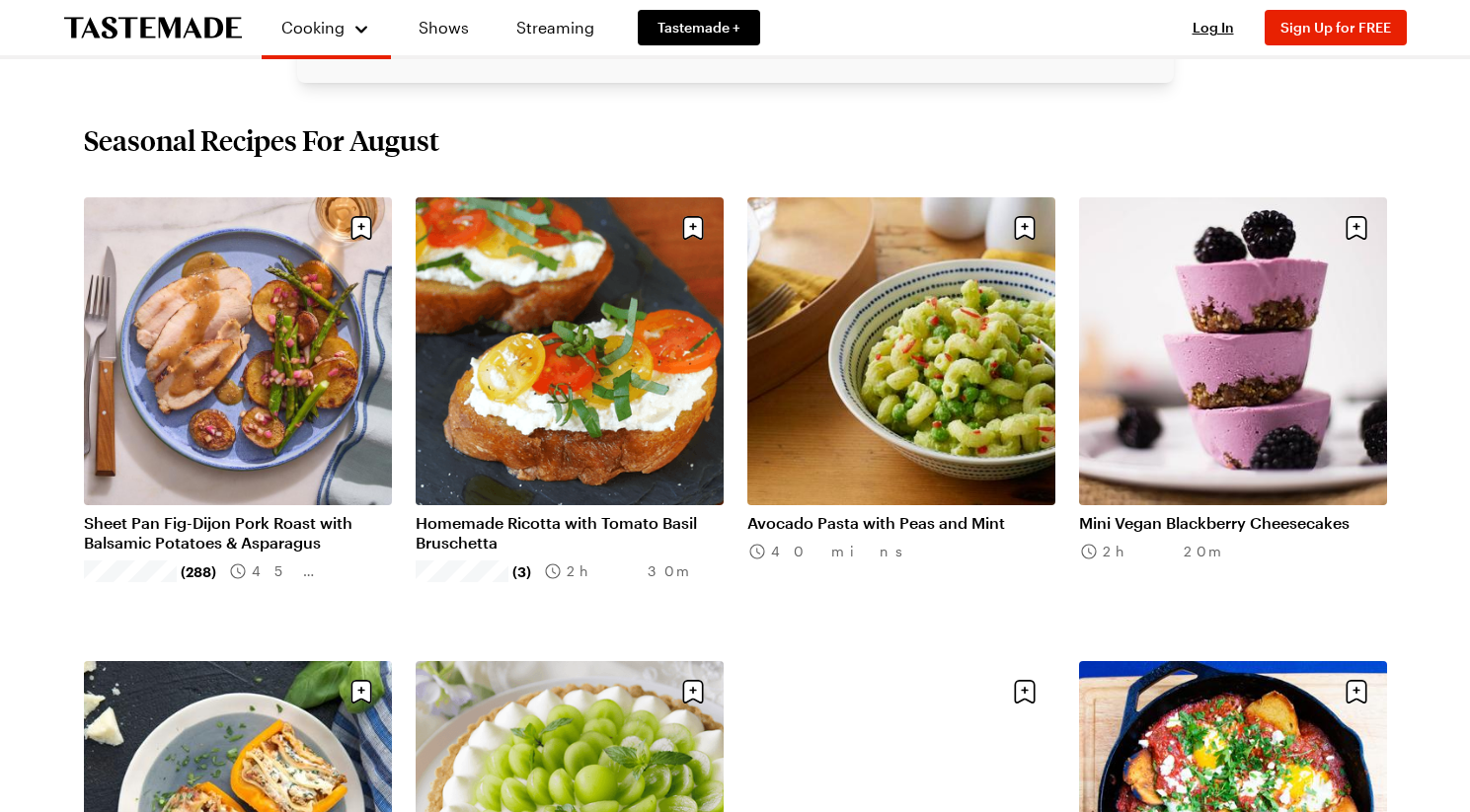 scroll, scrollTop: 0, scrollLeft: 0, axis: both 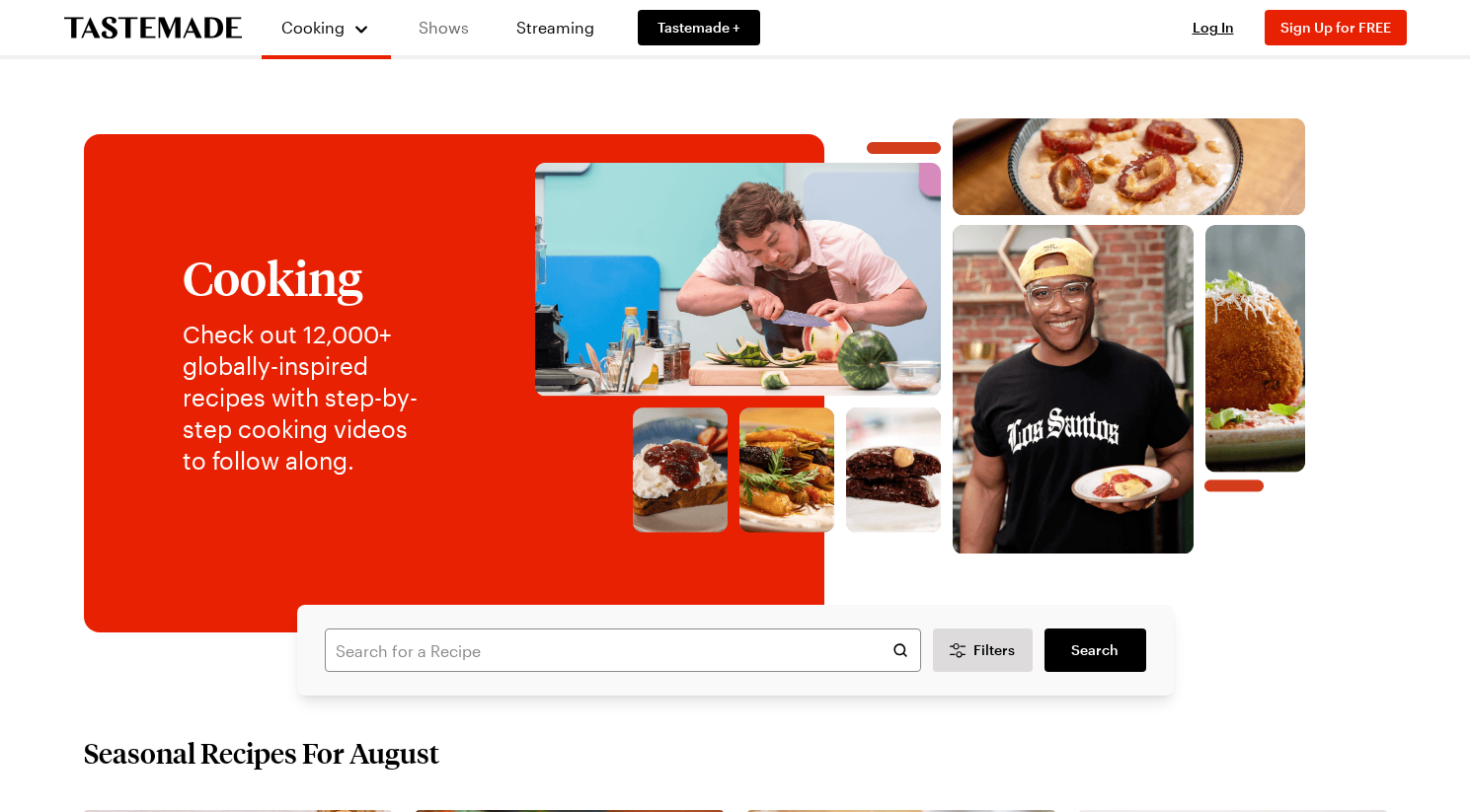 click on "Shows" at bounding box center (443, 28) 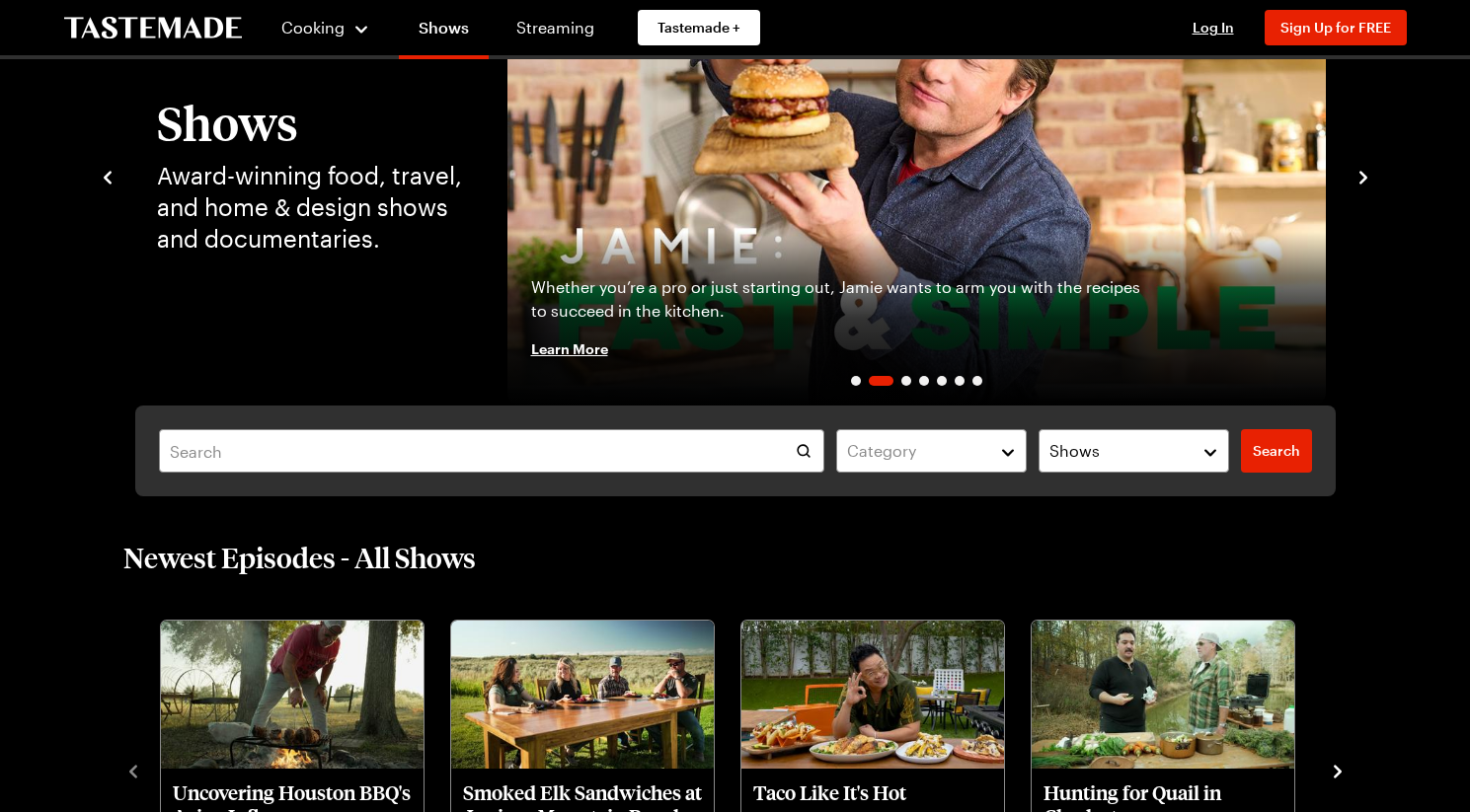 scroll, scrollTop: 192, scrollLeft: 0, axis: vertical 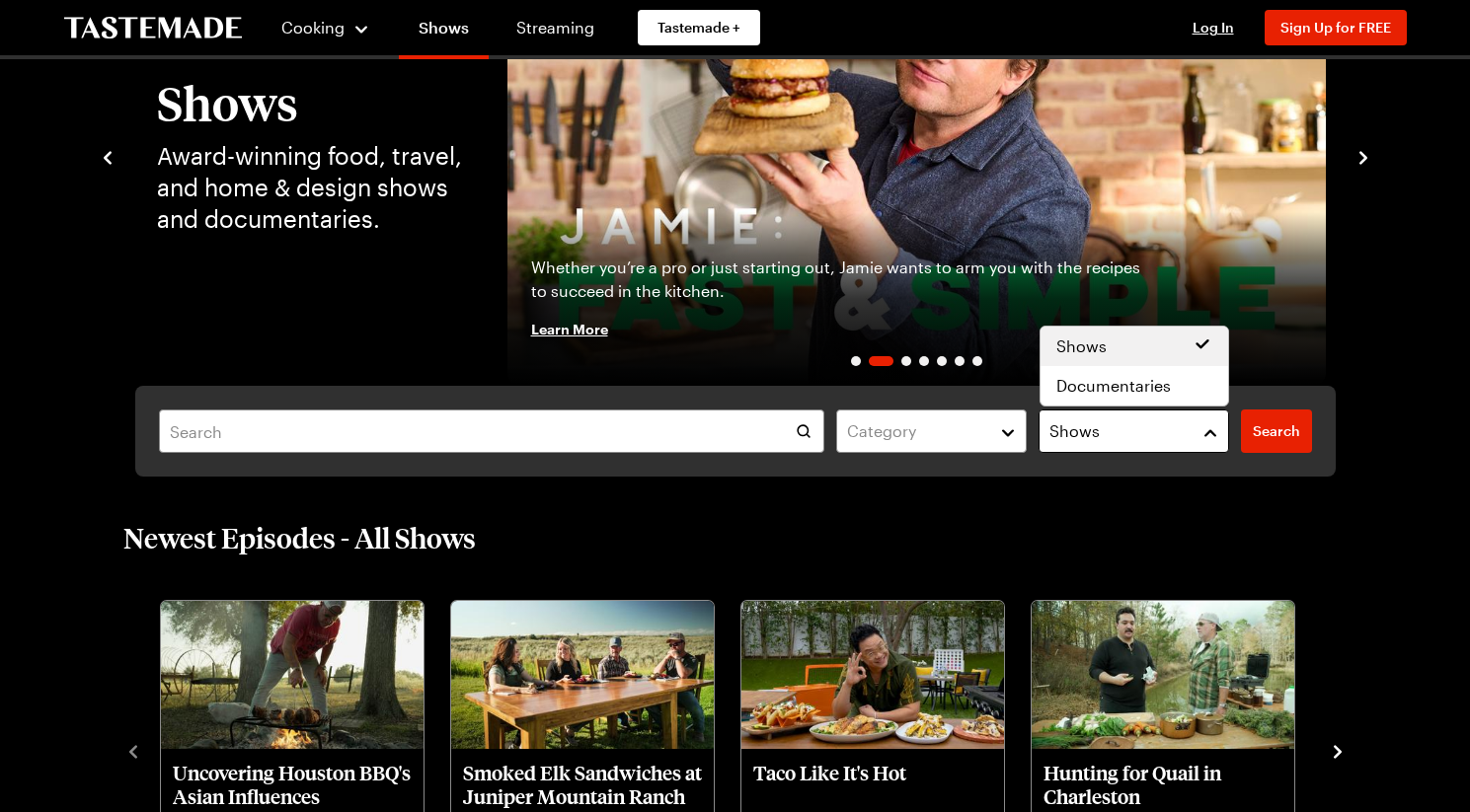 click on "Shows" at bounding box center (1119, 431) 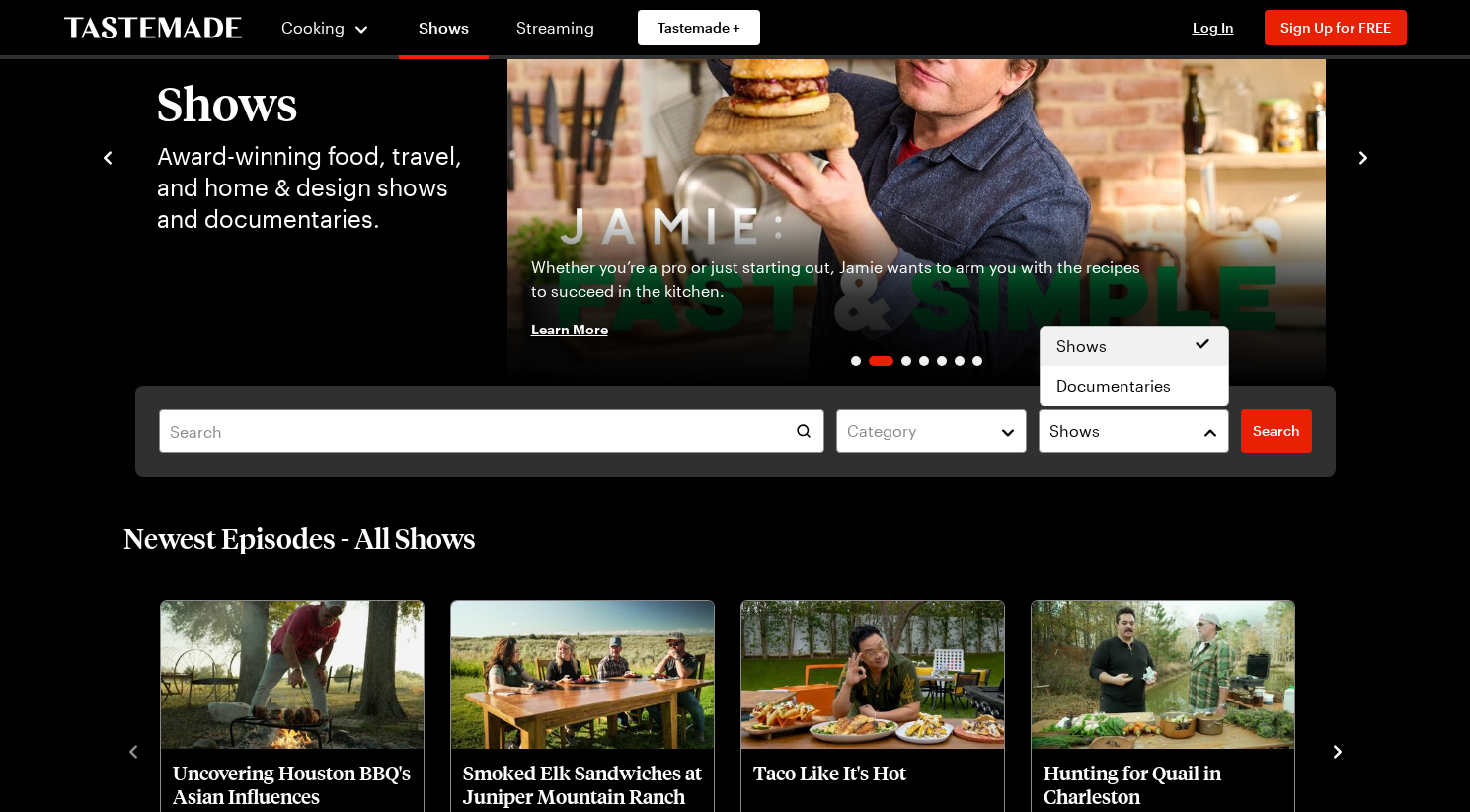 click on "Category Shows Search Search Shows Award-winning food, travel, and home & design shows and documentaries. Category Shows Search Search Learn More Shows Award-winning food, travel, and home & design shows and documentaries. [FIRST] [LAST] is back celebrating gorgeous ingredients and the delicious dishes we can make with them. Learn More Whether you’re a pro or just starting out, [FIRST] wants to arm you with the recipes to succeed in the kitchen. Learn More Tastemade's panel of comedians and food icons judge and debate today's top 100 iconic dishes as voted by YOU. Learn More An enchanting, fantasy-filled property series where [FIRST] snoops around incredible homes around the world. Learn More Chef [FIRST] [LAST] demystifies sourcing wild game and cooking gourmet food over an open fire. Learn More Step into [FIRST] [LAST]'s kitchen to discover vibrant, approachable dishes paired with her signature wit. Learn More Learn More Newest Episodes - All Shows Uncovering [LOCATION] BBQ's Asian Influences Episode from: Food Shows" at bounding box center [735, 1364] 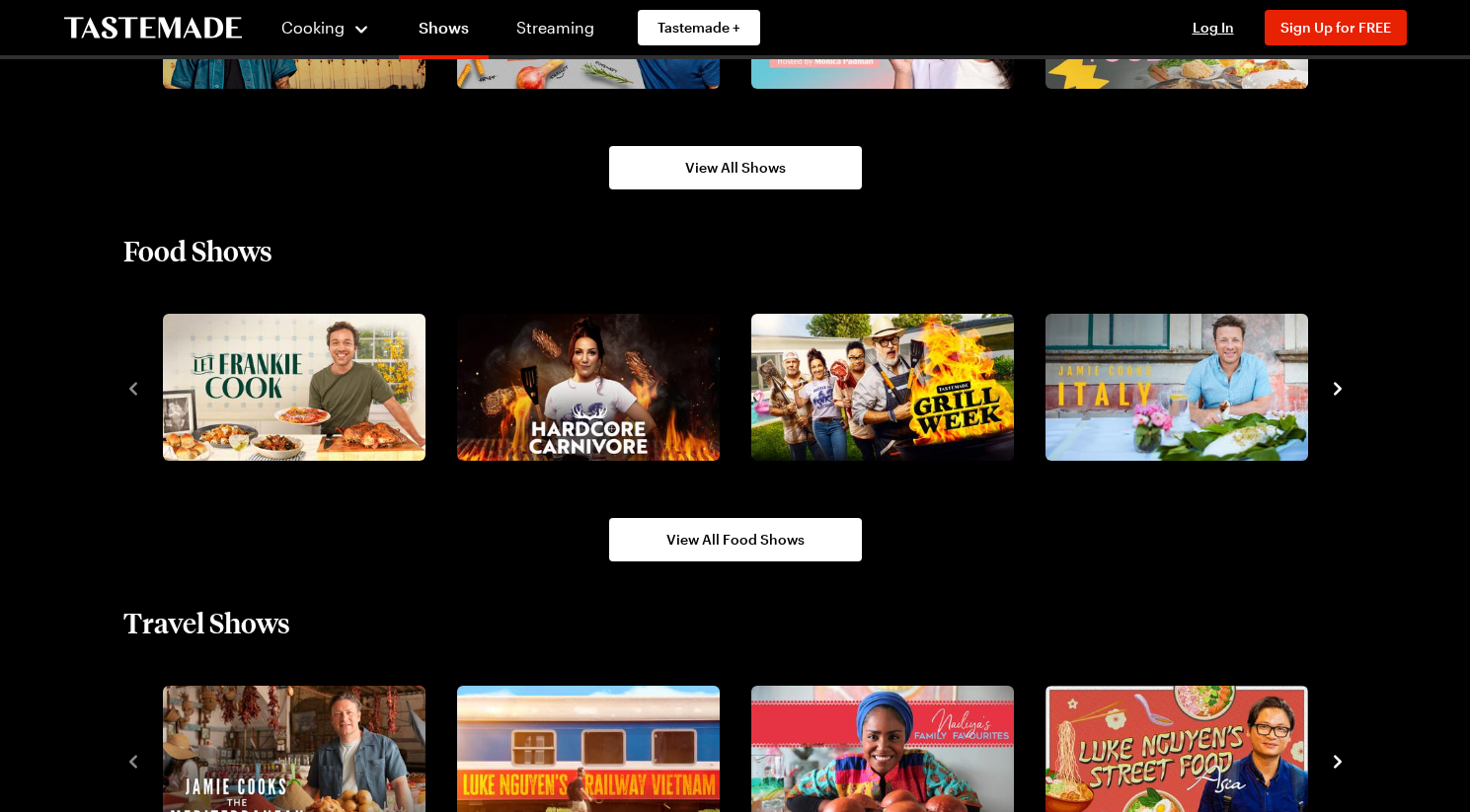 scroll, scrollTop: 1629, scrollLeft: 0, axis: vertical 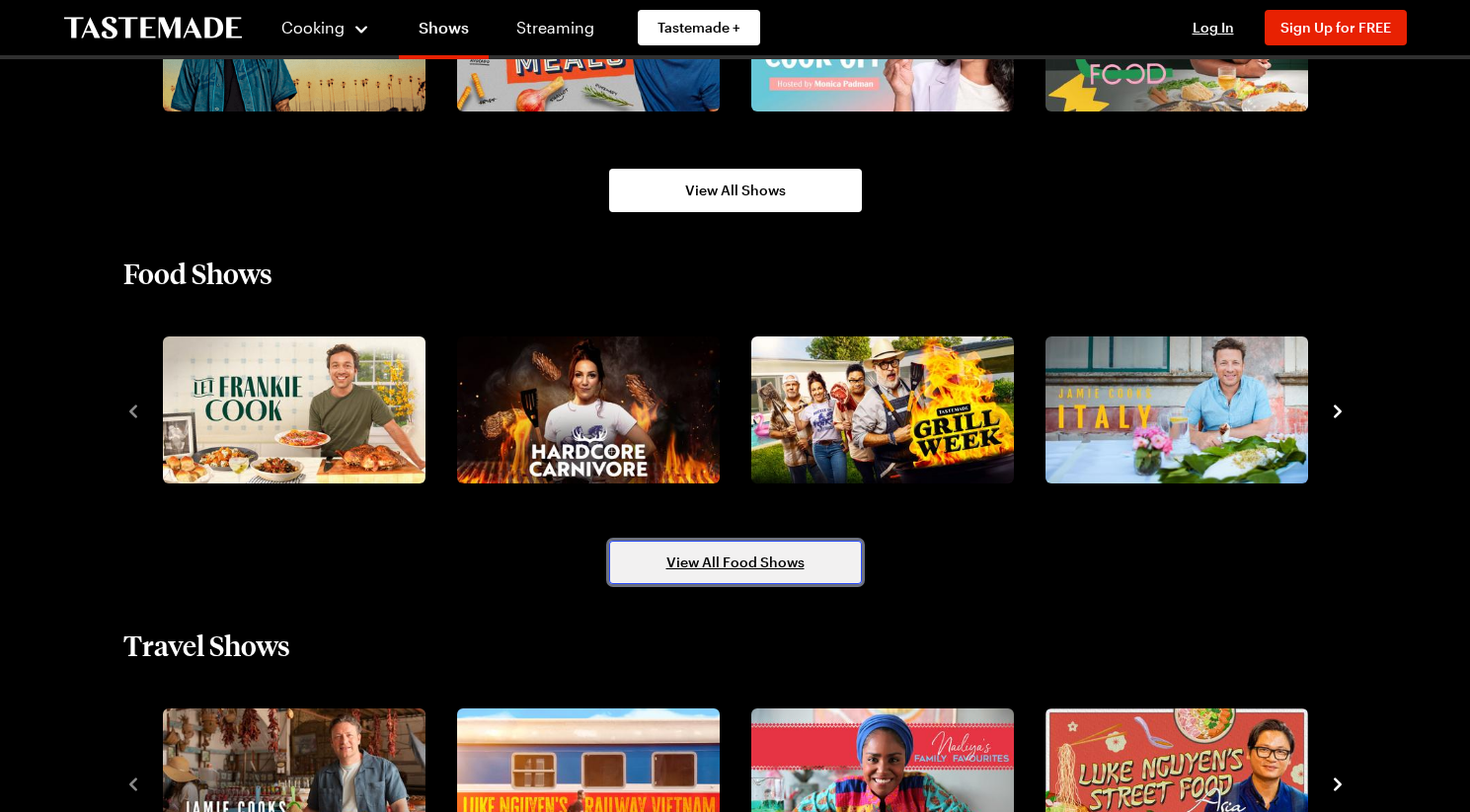 click on "View All Food Shows" at bounding box center [735, 562] 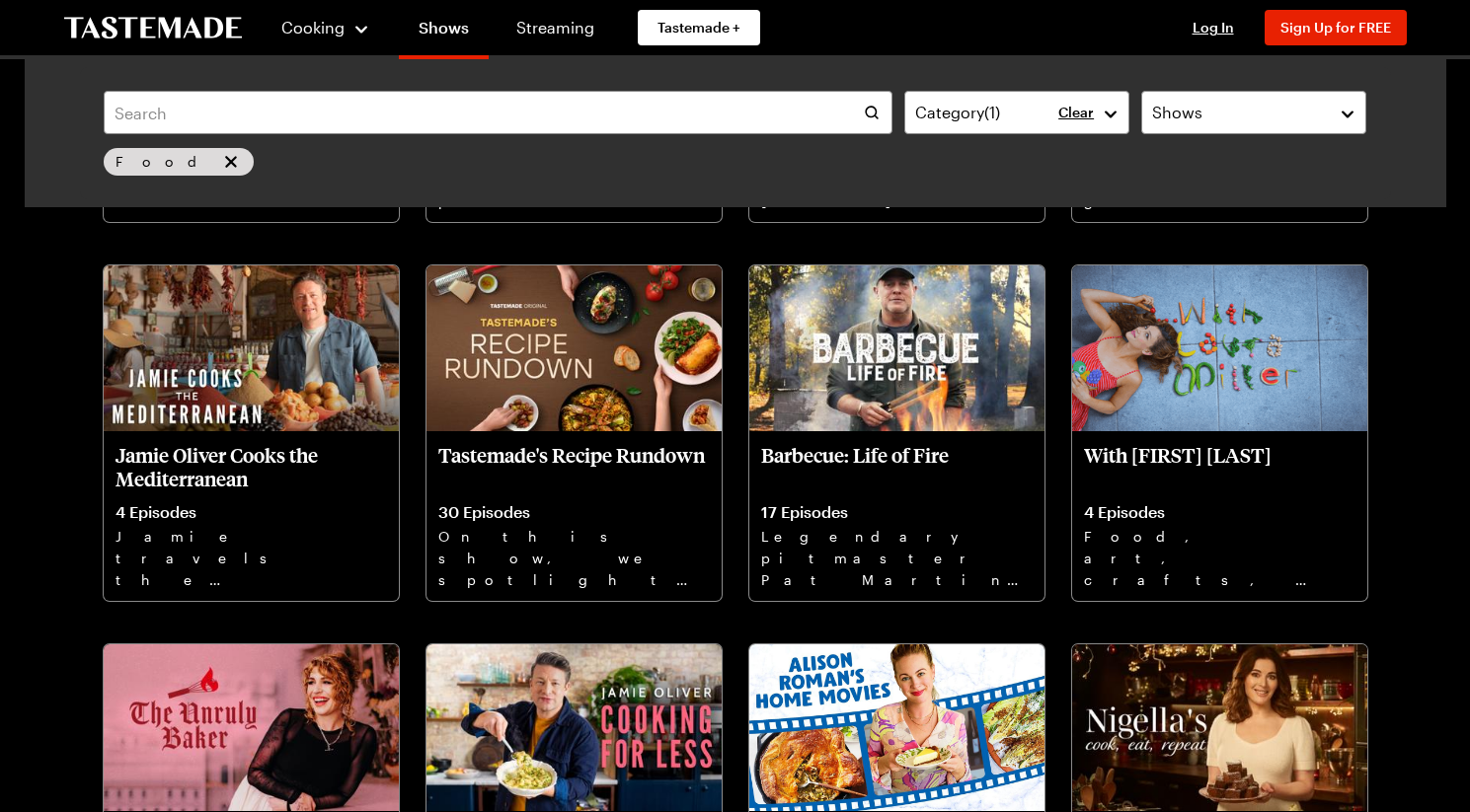 scroll, scrollTop: 4615, scrollLeft: 0, axis: vertical 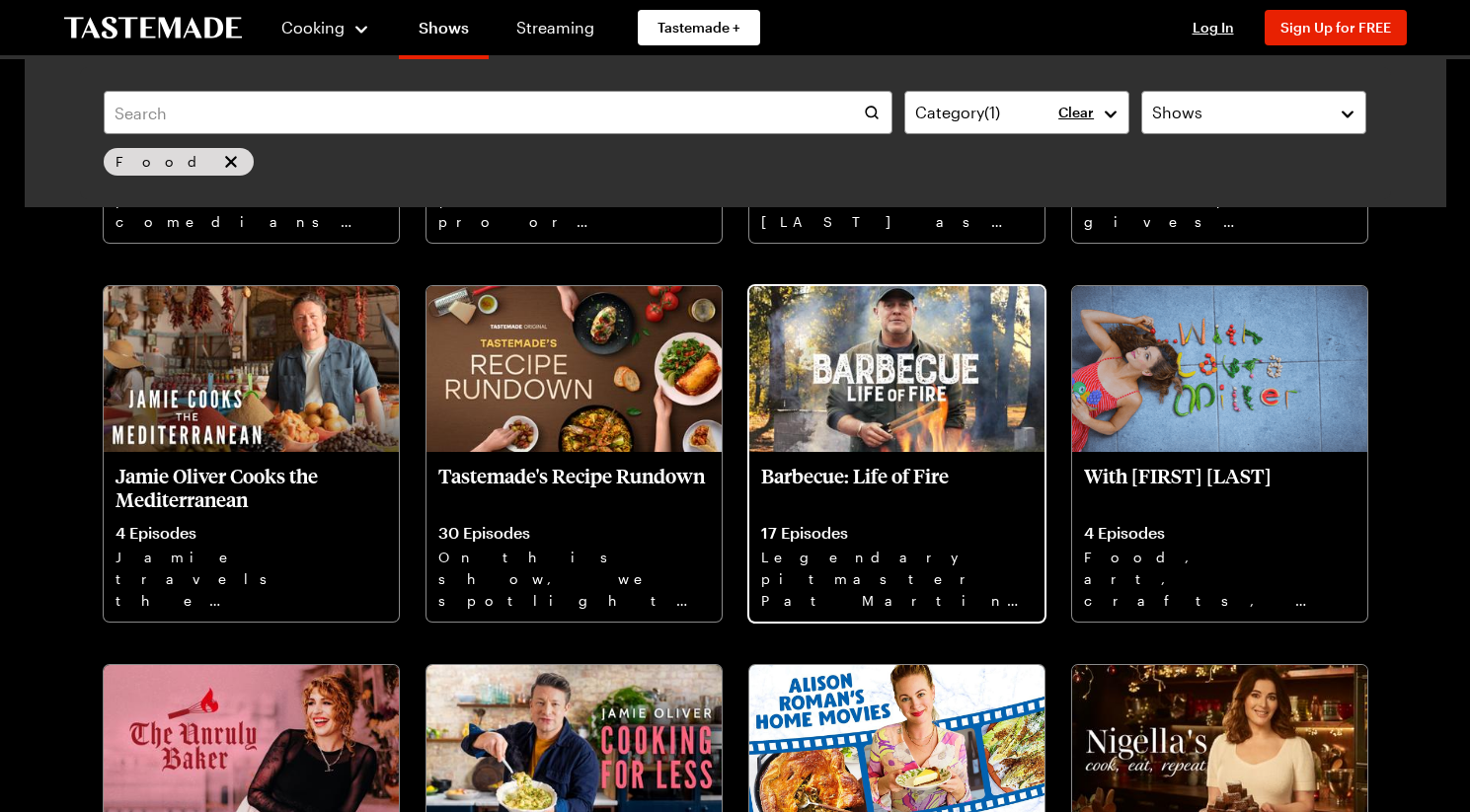 click at bounding box center [896, 369] 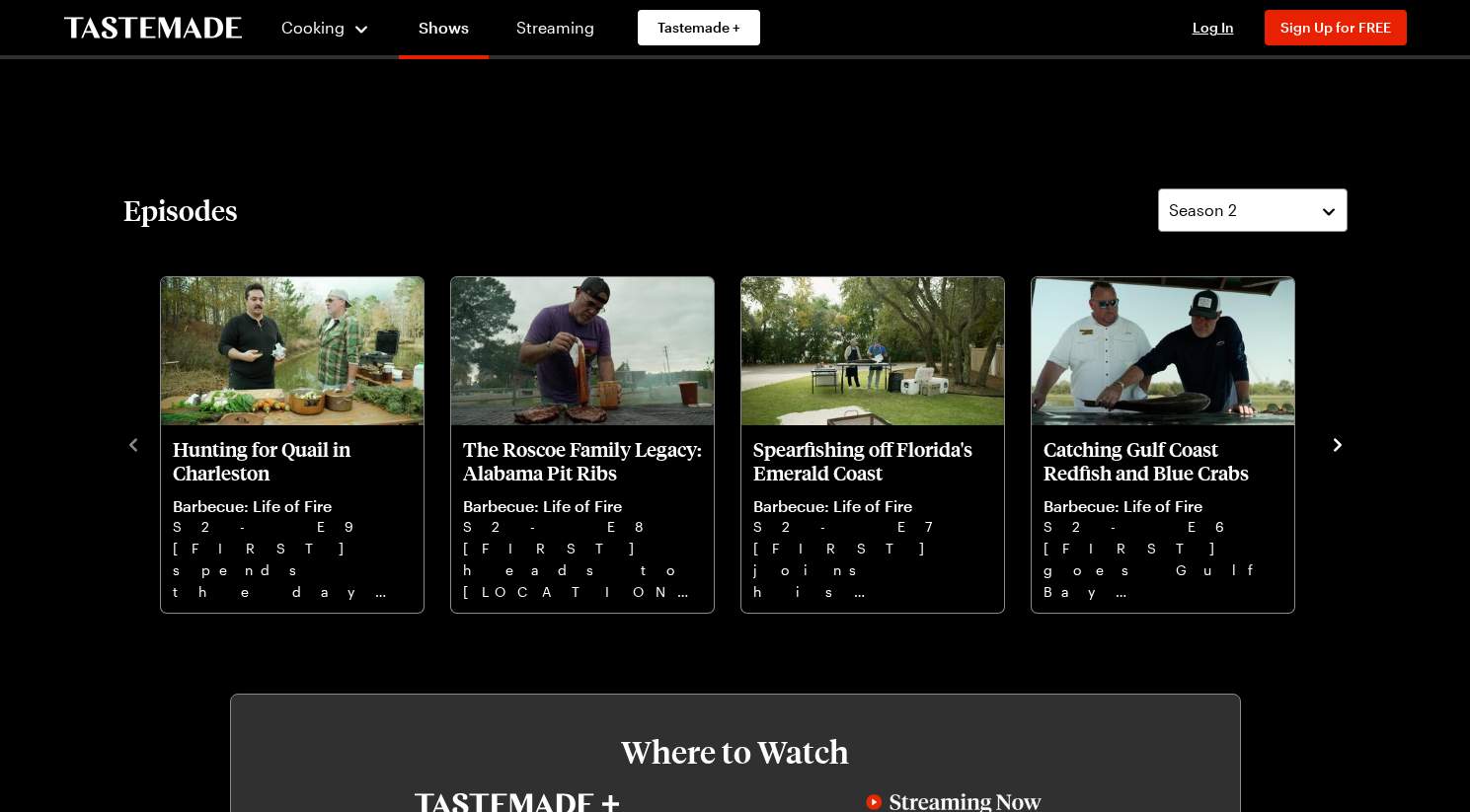 scroll, scrollTop: 491, scrollLeft: 0, axis: vertical 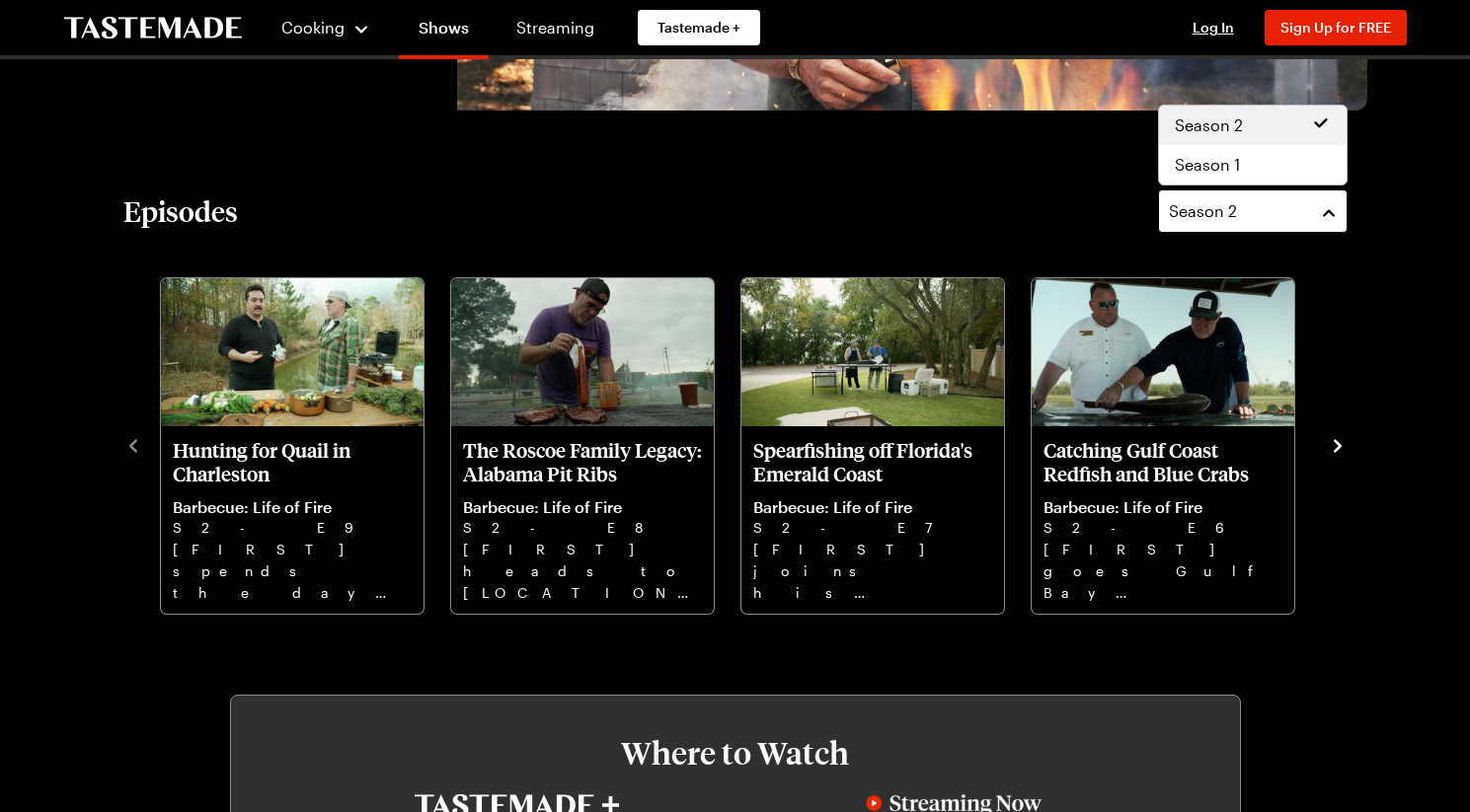 click on "Season 2" at bounding box center [1253, 211] 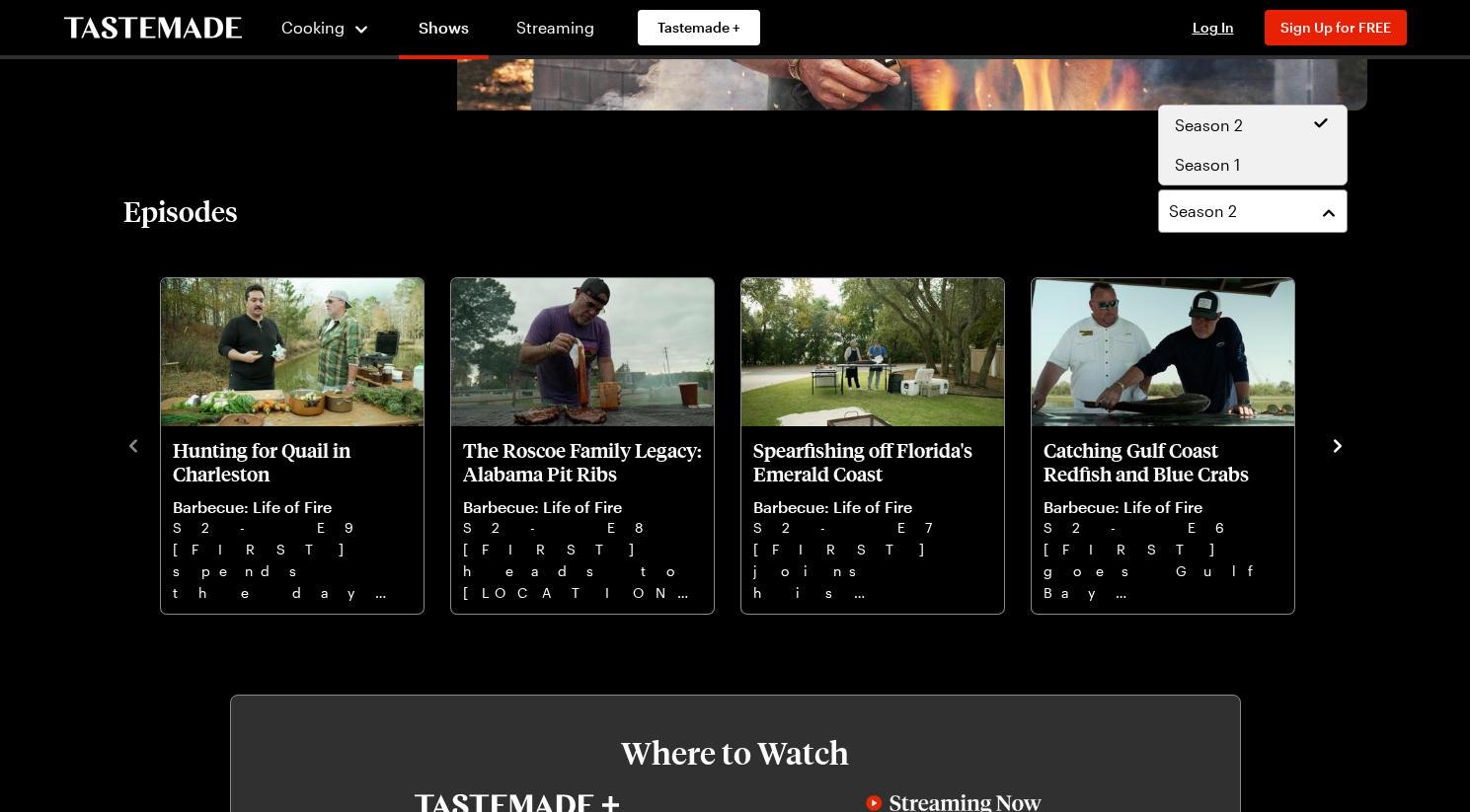 click on "Season 1" at bounding box center (1253, 165) 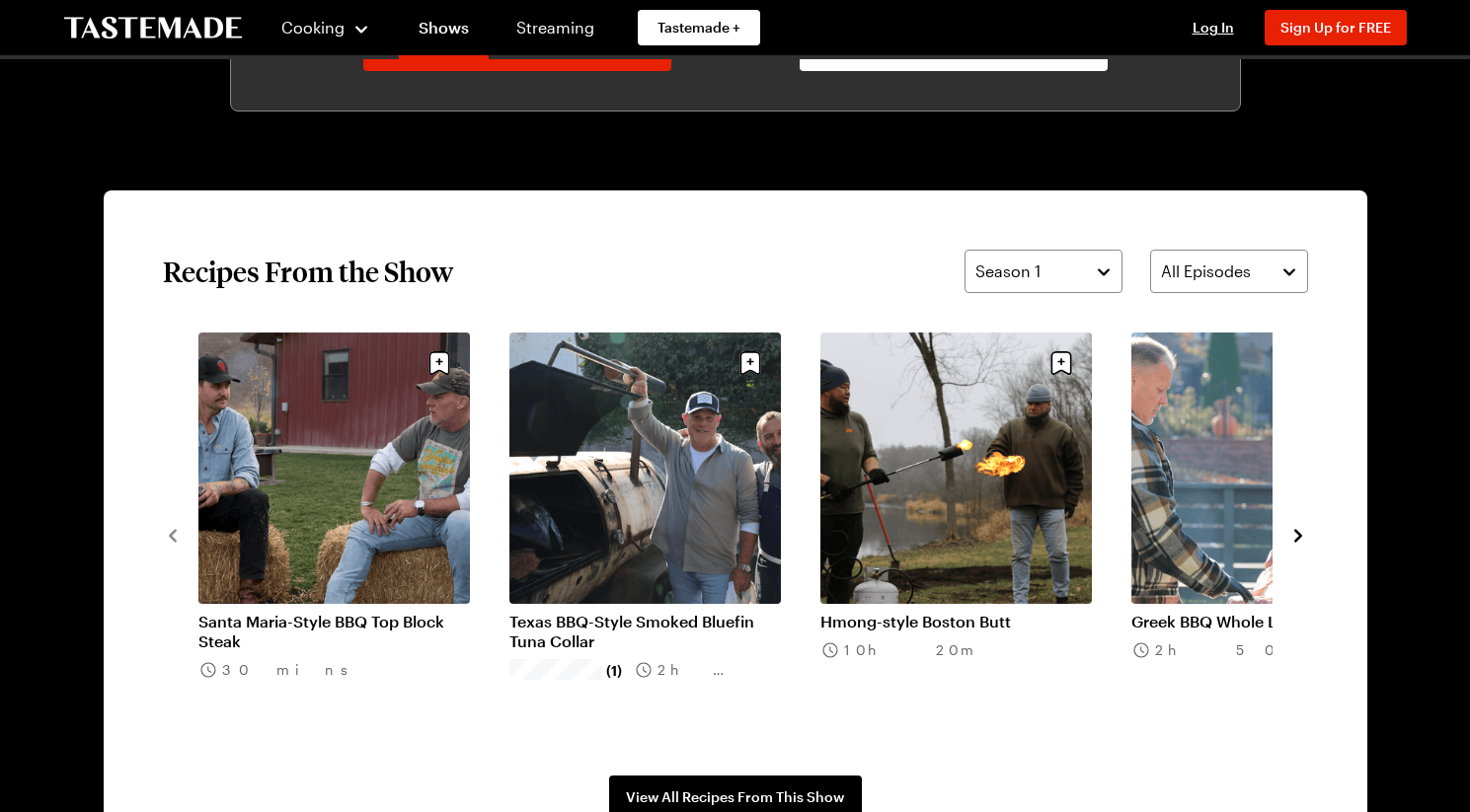 scroll, scrollTop: 1372, scrollLeft: 0, axis: vertical 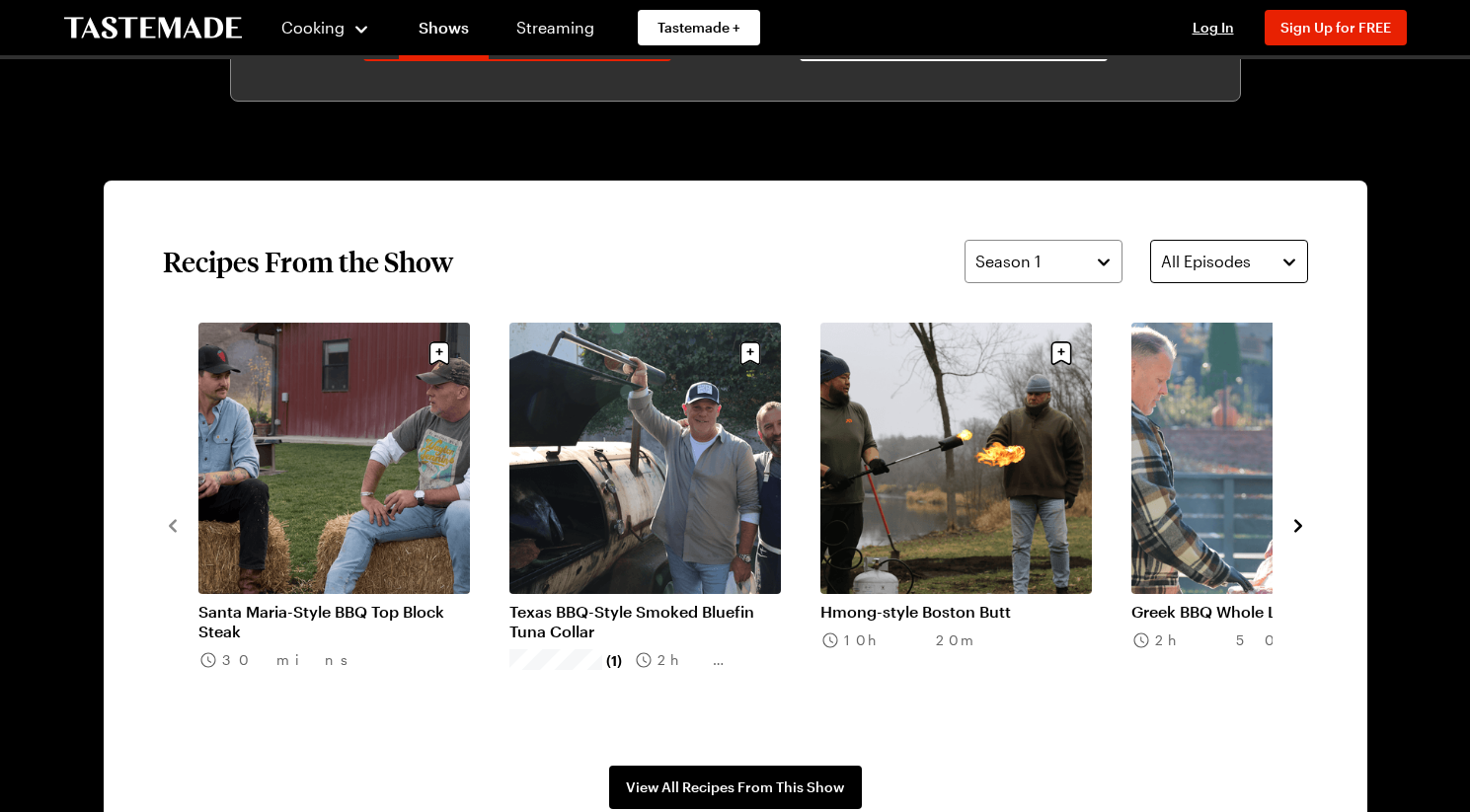 click on "All Episodes" at bounding box center [1229, 261] 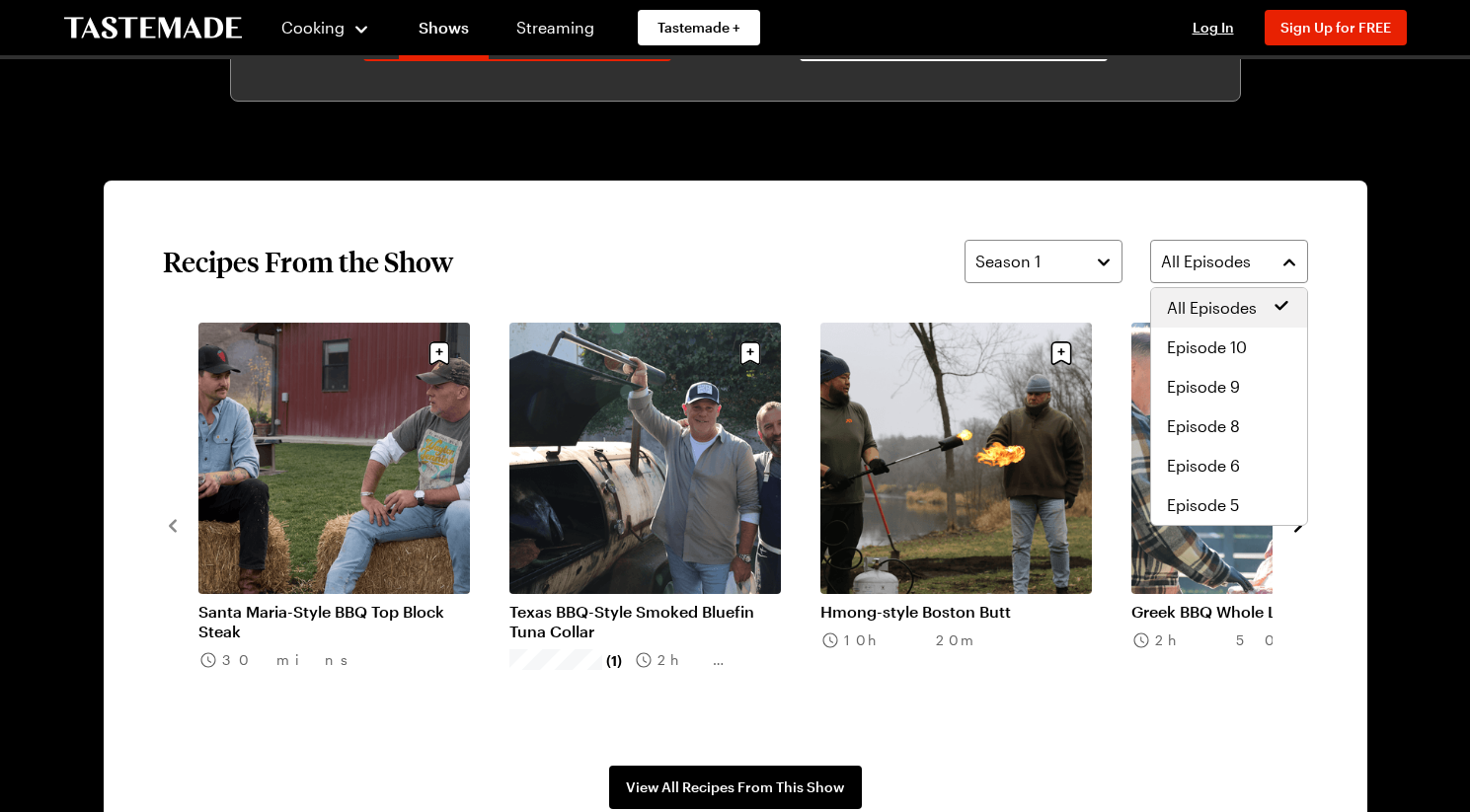 click on "Recipes From the Show Season 1 All Episodes Santa Maria-Style BBQ Top Block Steak 30 mins Texas BBQ-Style Smoked Bluefin Tuna Collar (1) 2h 20m Hmong-style Boston Butt 10h 20m Greek BBQ Whole Lamb Shoulder 2h 50m Pit Barbecue Chicken 4h 15m Pulled Chicken Sandwiches 20 mins Apple and Squash Foil Pack 1h 0m Grilled Whole Rainbow Trout 25 mins Sugar Snap Peas, Potato, and Bacon Foil Pack 1h 0m Pear and Cheese Foil Pack 1h 0m Pit-Smoked Pork Belly 8h 20m Pork Belly Sandwiches 30 mins View All Recipes From This Show" at bounding box center [735, 524] 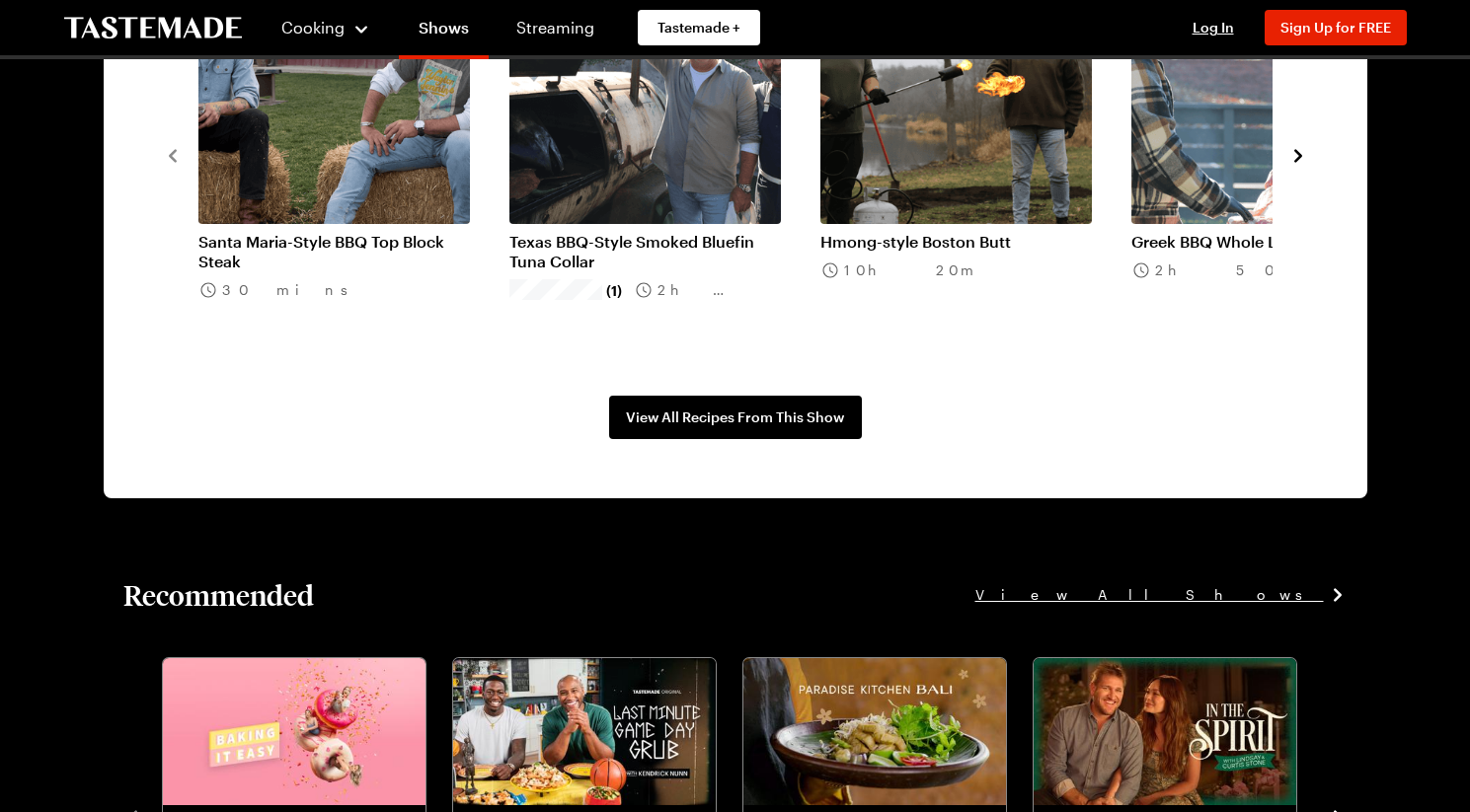 scroll, scrollTop: 1745, scrollLeft: 0, axis: vertical 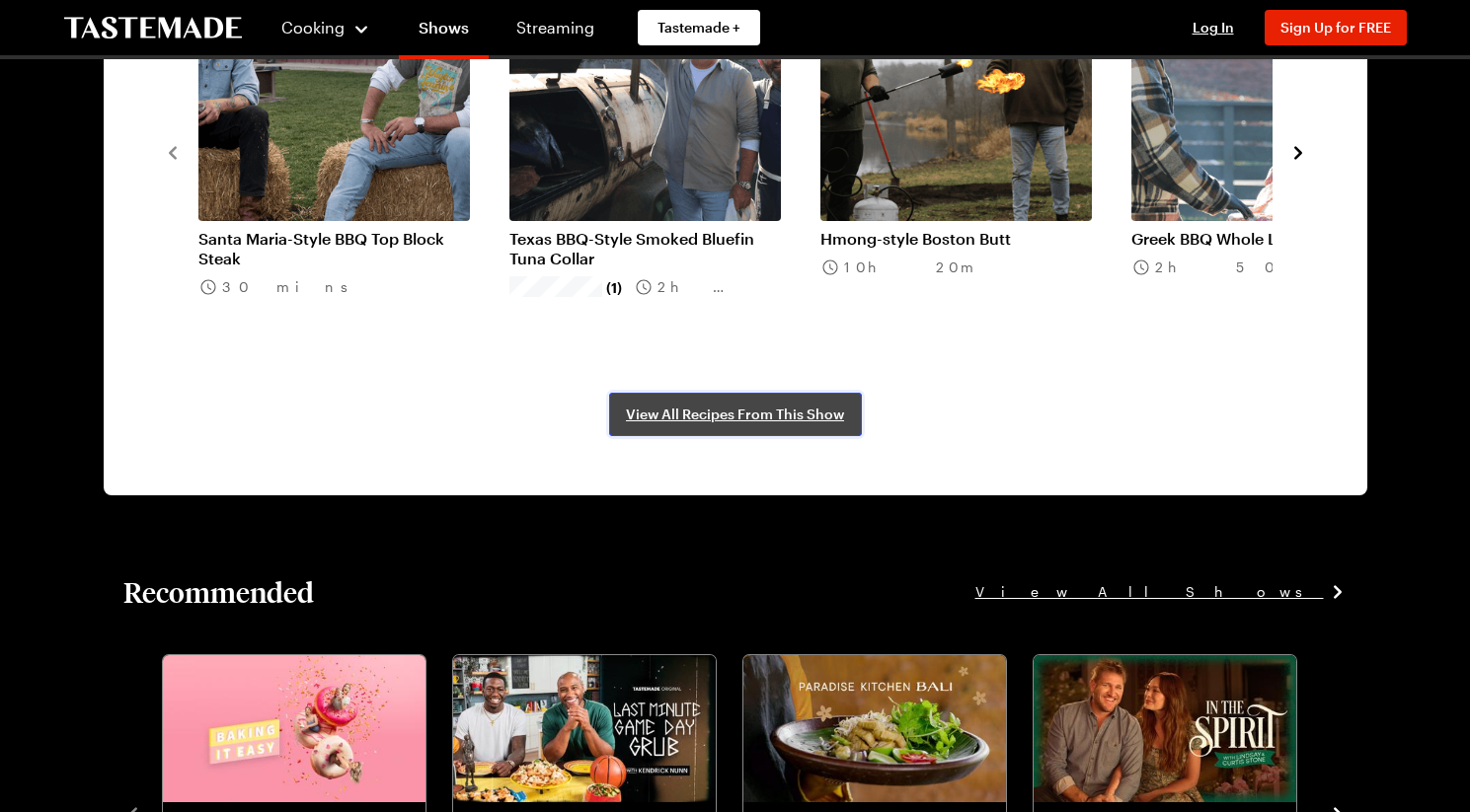 click on "View All Recipes From This Show" at bounding box center [735, 414] 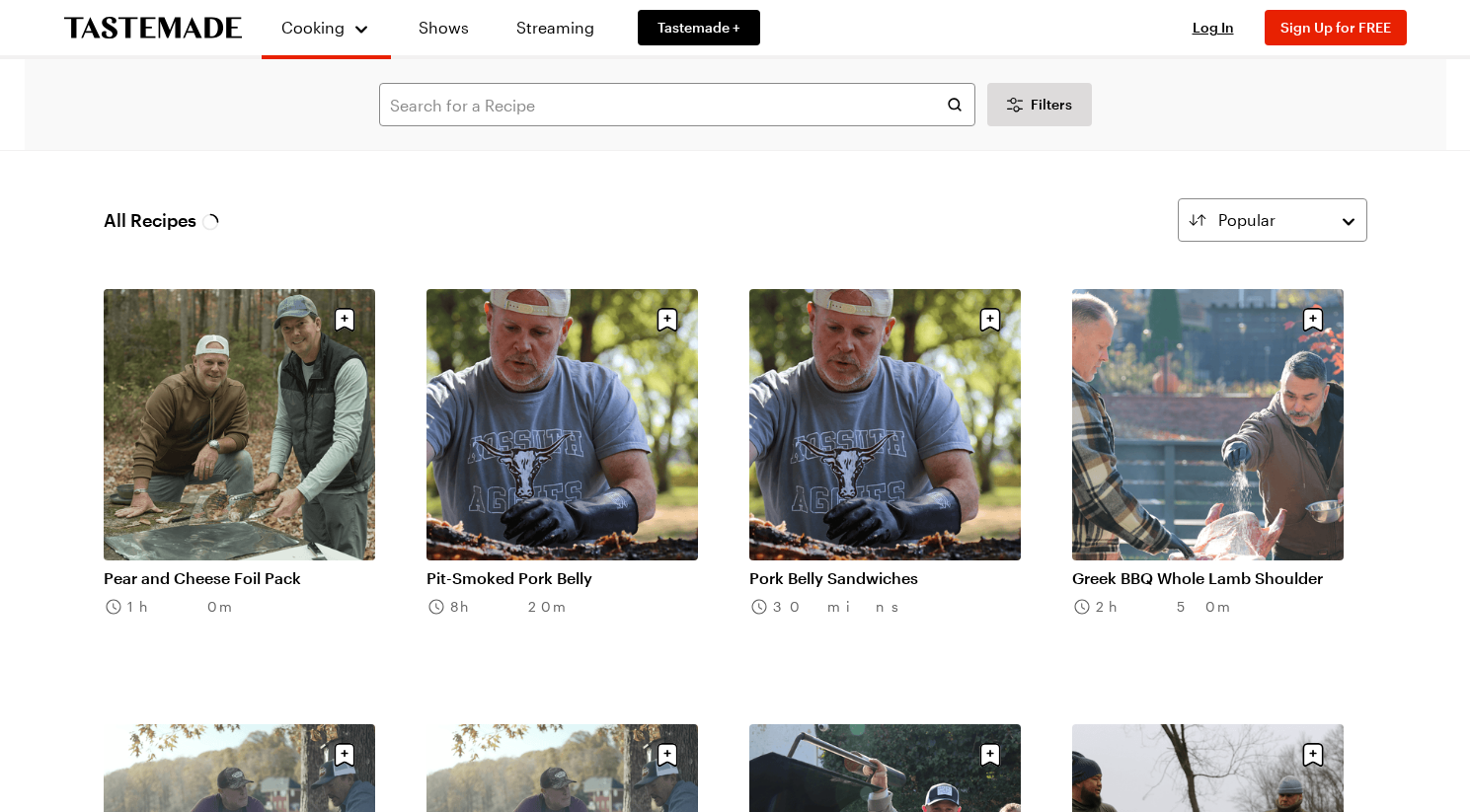 scroll, scrollTop: 0, scrollLeft: 0, axis: both 